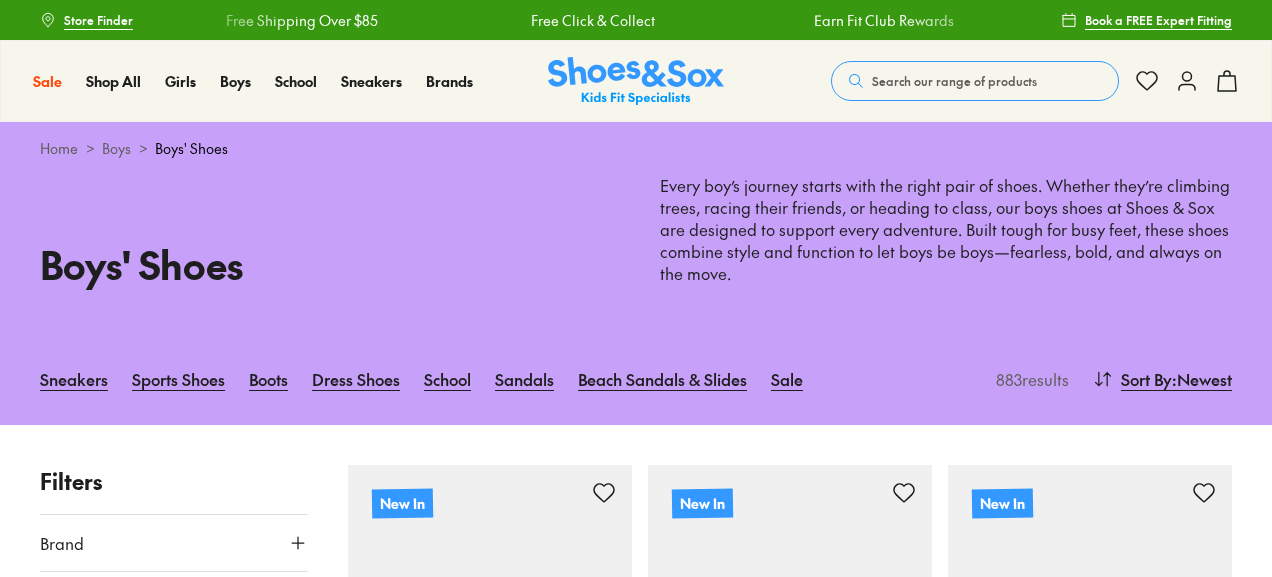 scroll, scrollTop: 386, scrollLeft: 0, axis: vertical 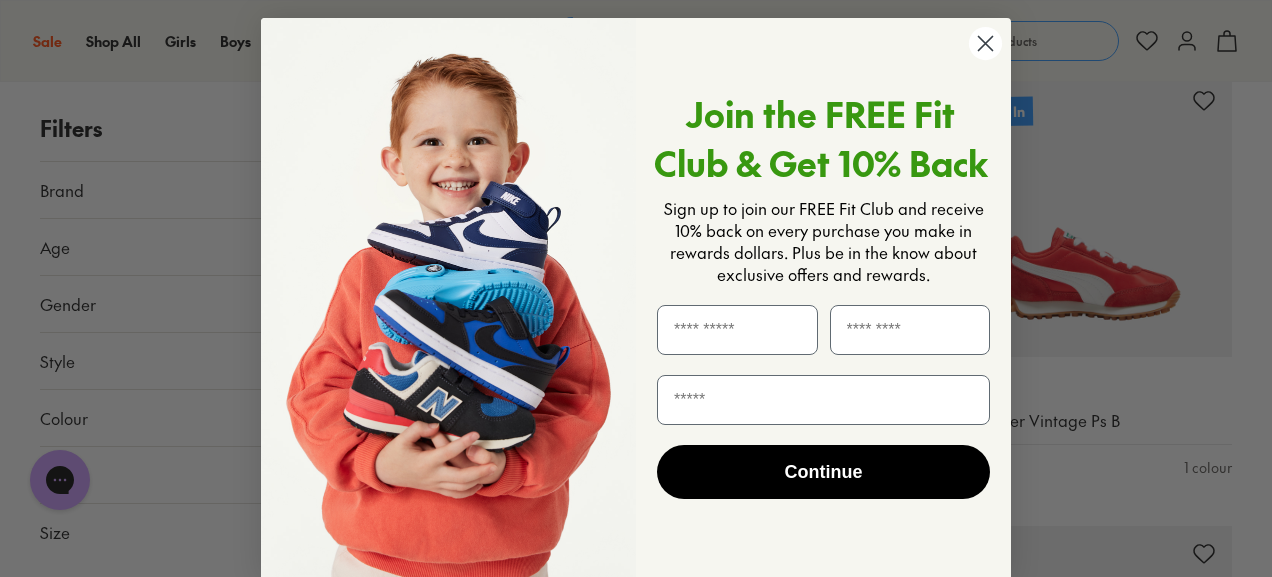 click 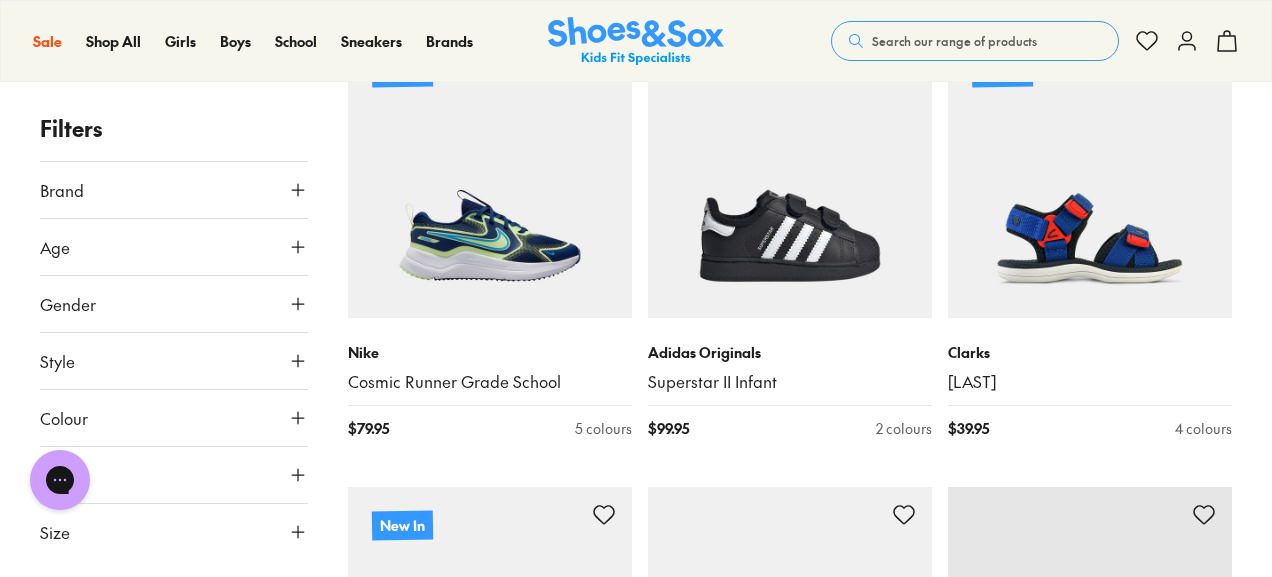 scroll, scrollTop: 9474, scrollLeft: 0, axis: vertical 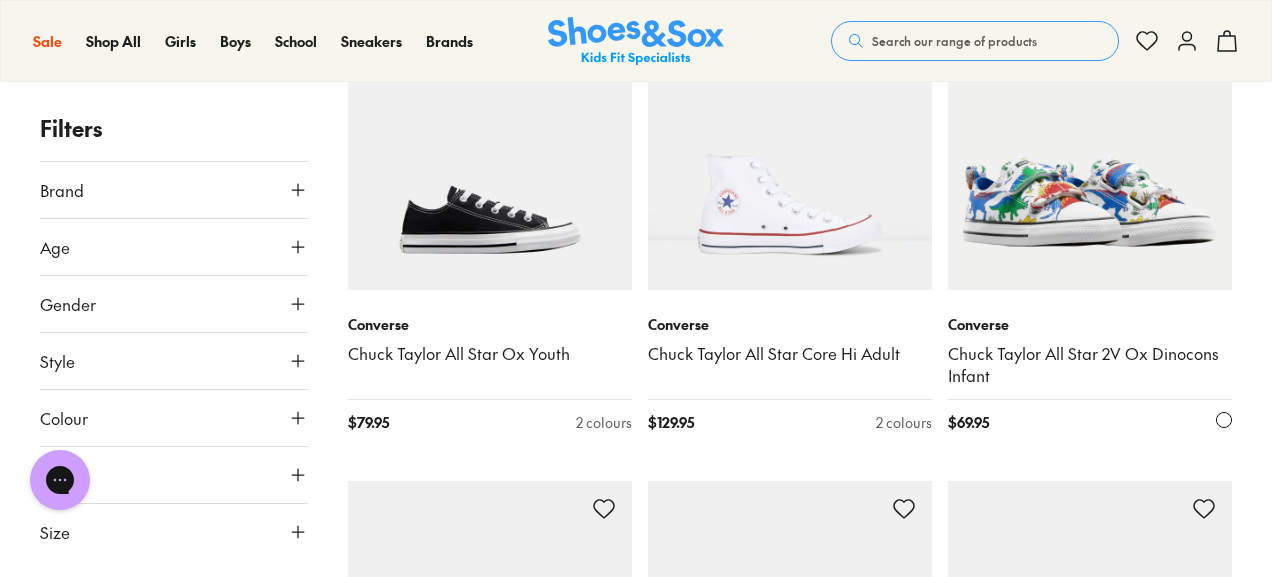 click at bounding box center (1090, 148) 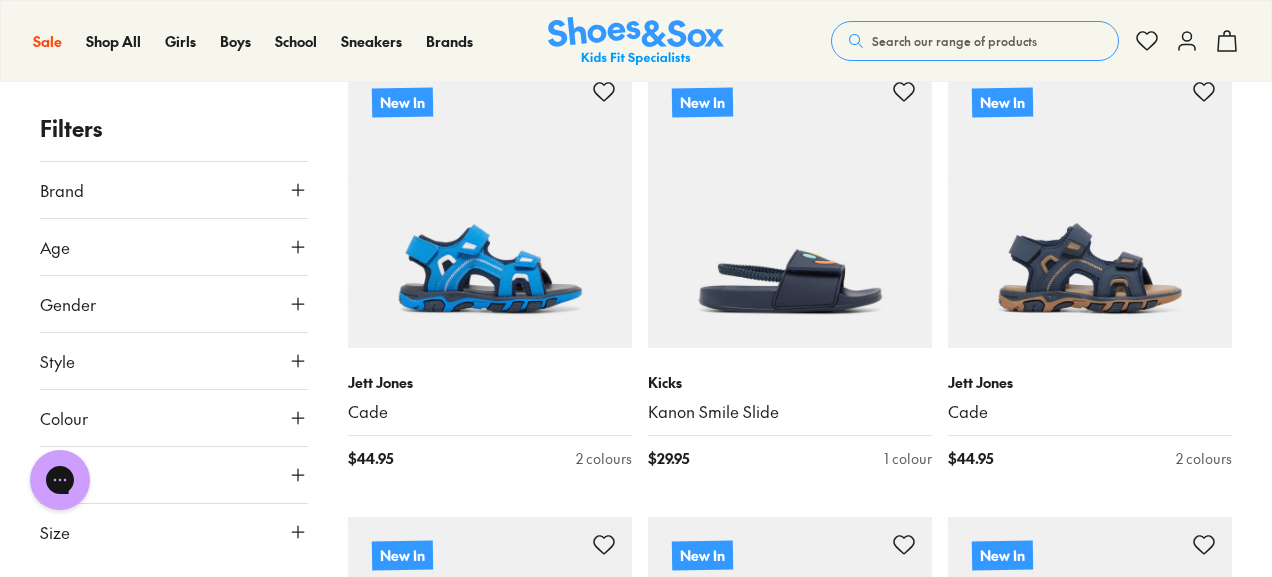 scroll, scrollTop: 1632, scrollLeft: 0, axis: vertical 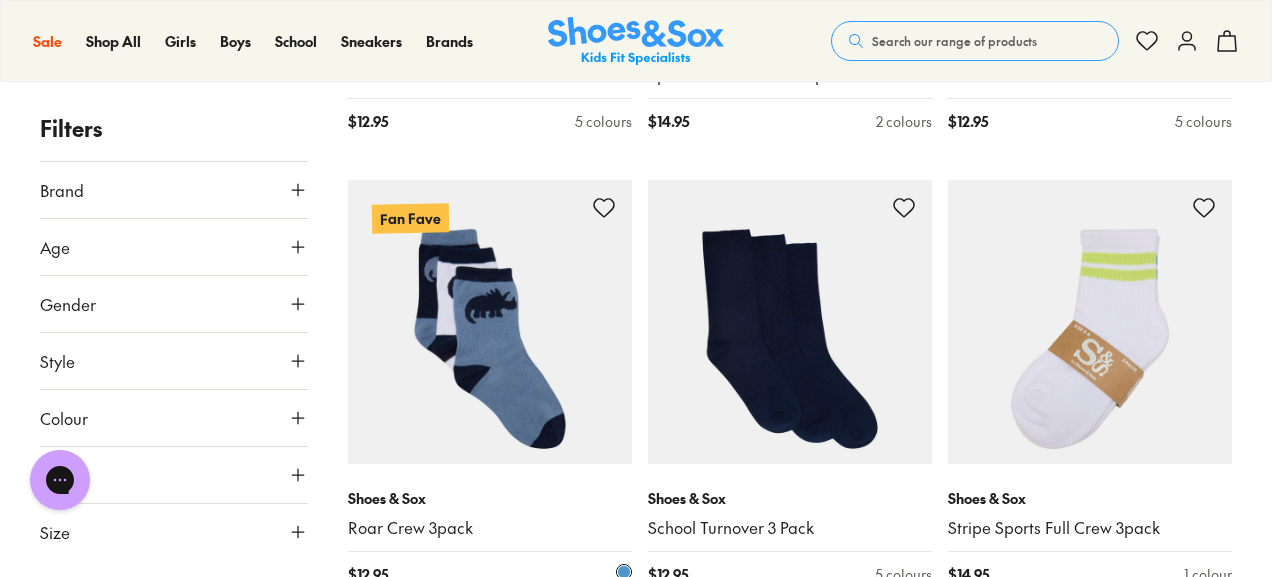 click at bounding box center [490, 322] 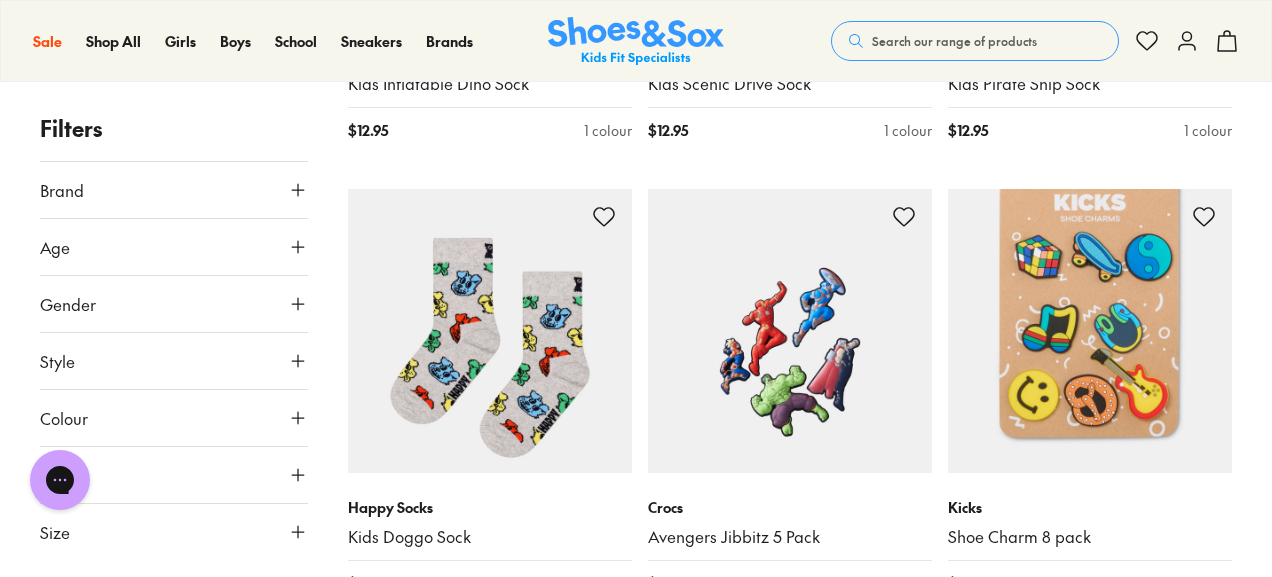 scroll, scrollTop: 61755, scrollLeft: 0, axis: vertical 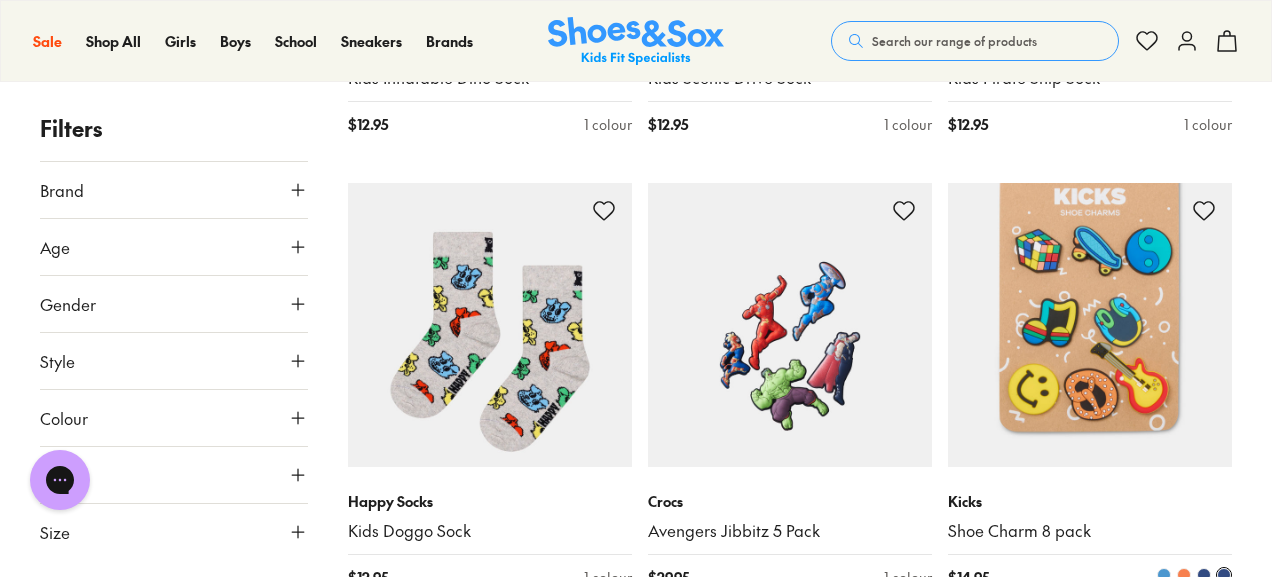 click at bounding box center [1090, 325] 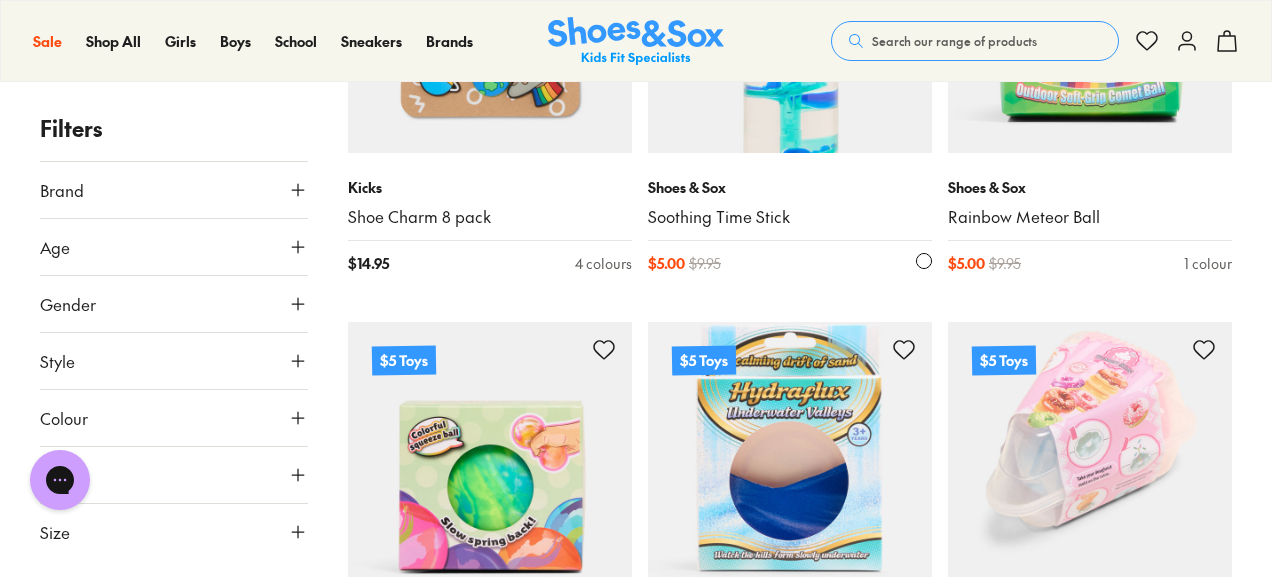 scroll, scrollTop: 62556, scrollLeft: 0, axis: vertical 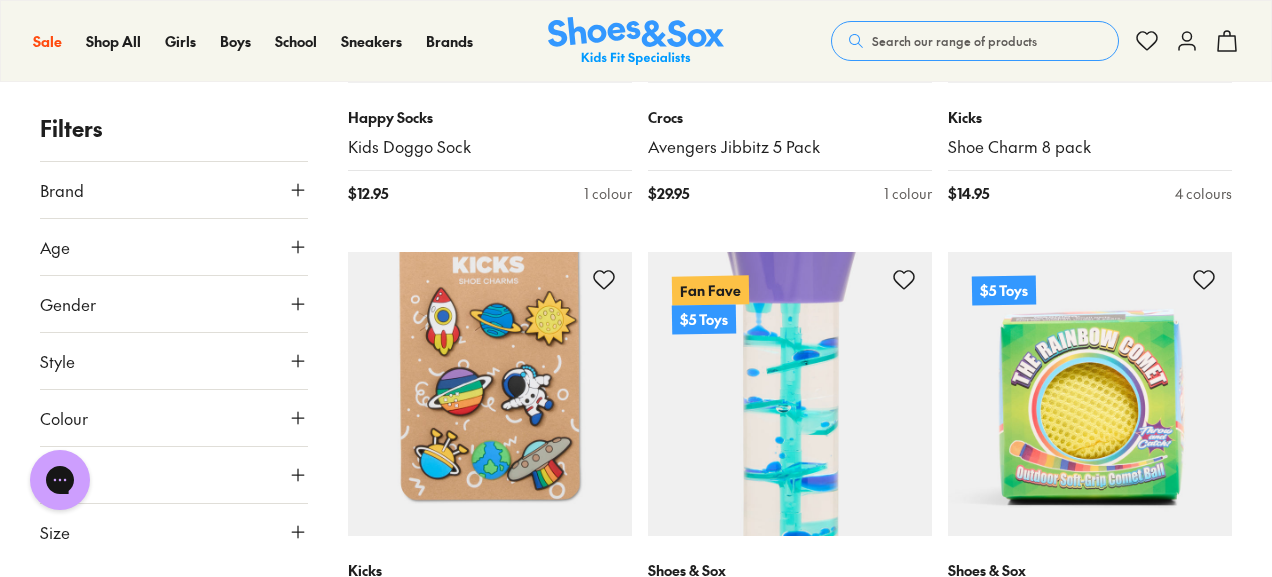 click at bounding box center (790, 394) 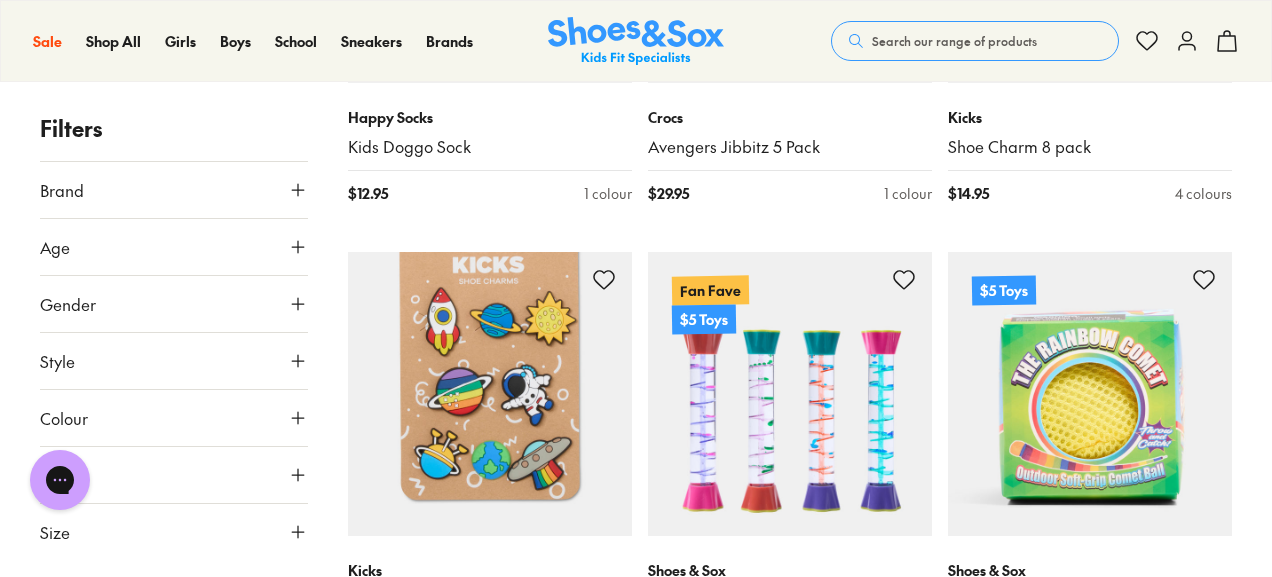 click 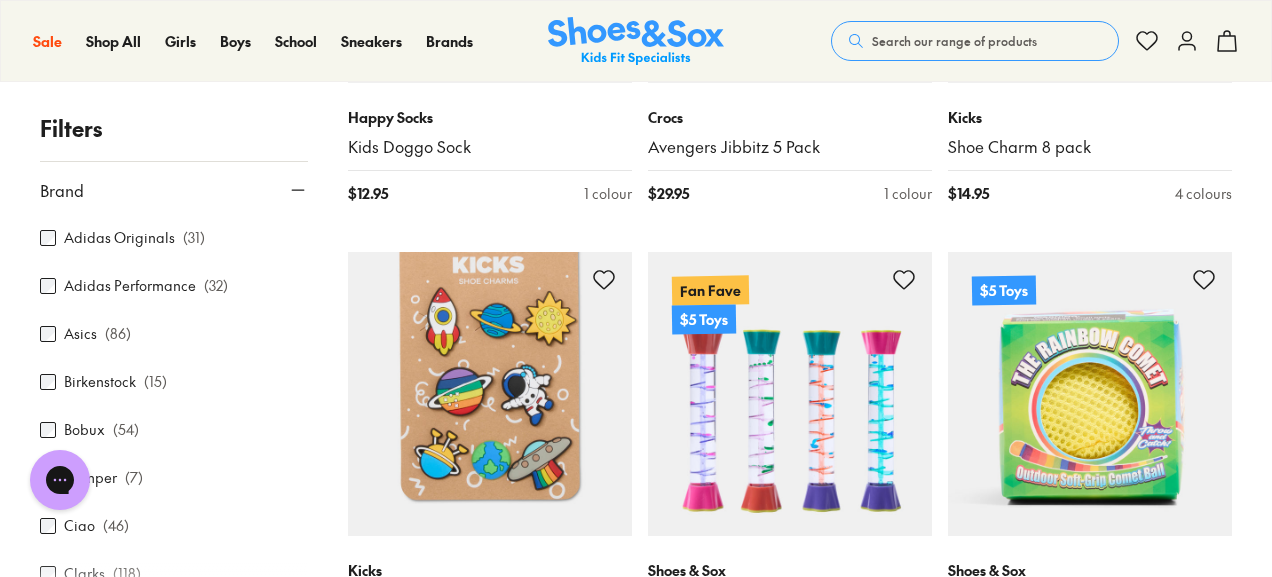 scroll, scrollTop: 263, scrollLeft: 0, axis: vertical 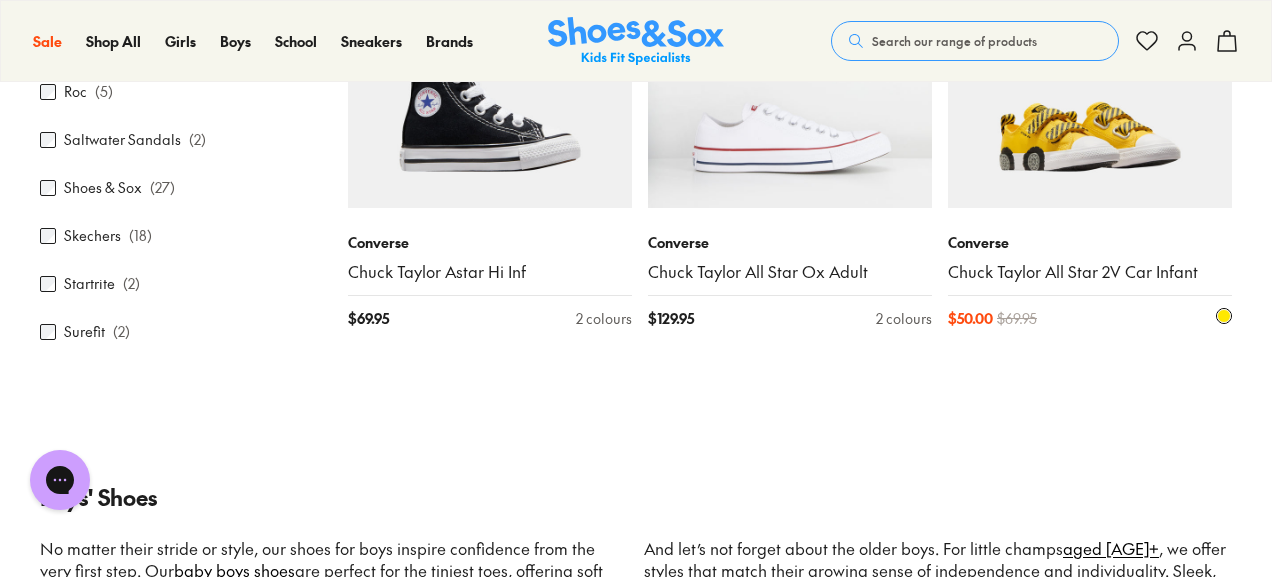 click at bounding box center [1090, 66] 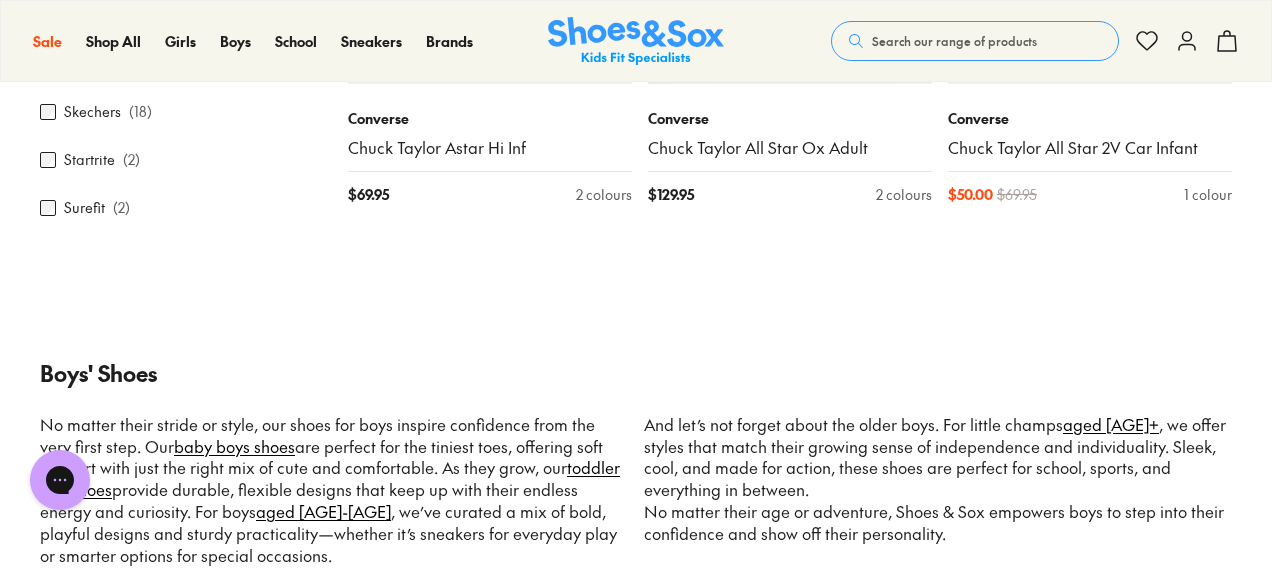 scroll, scrollTop: 4378, scrollLeft: 0, axis: vertical 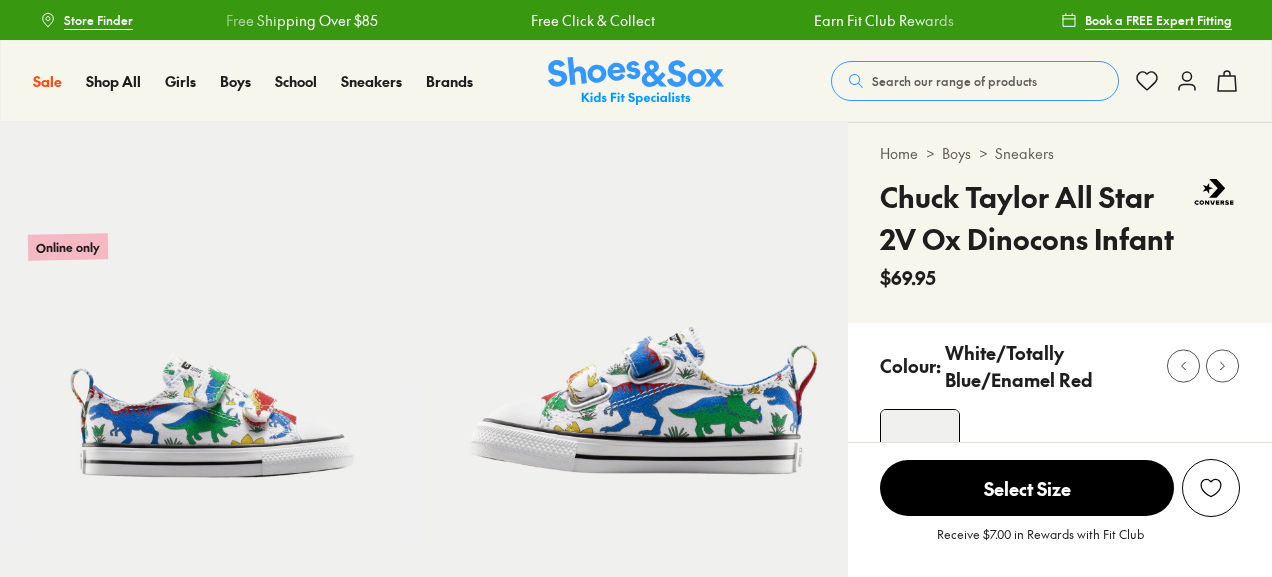 select on "*" 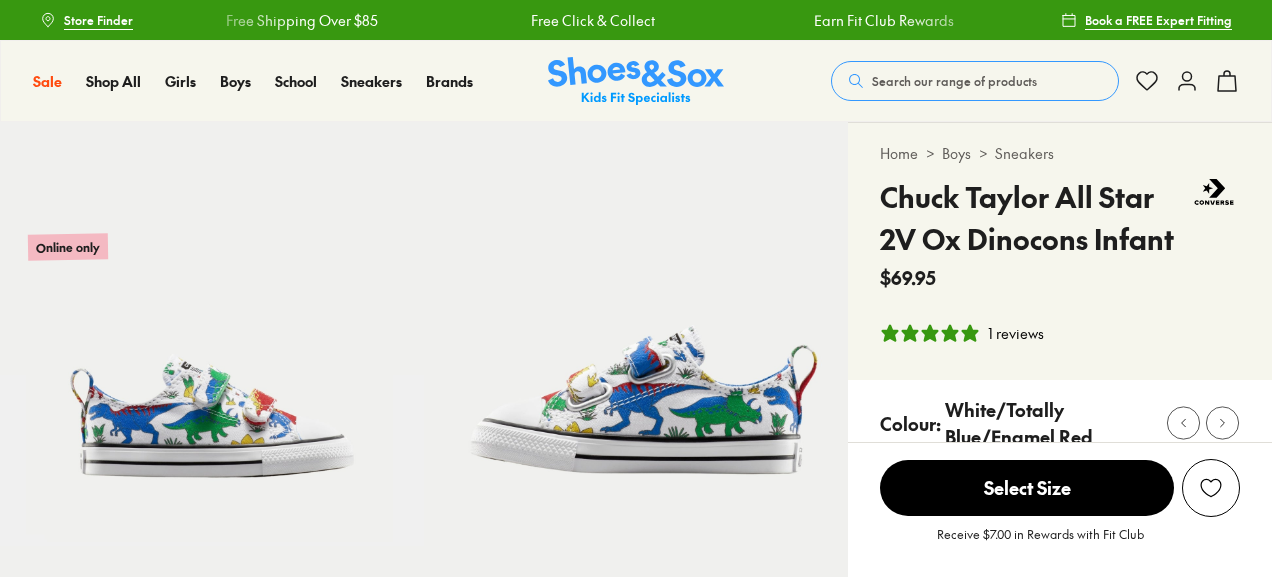 scroll, scrollTop: 0, scrollLeft: 0, axis: both 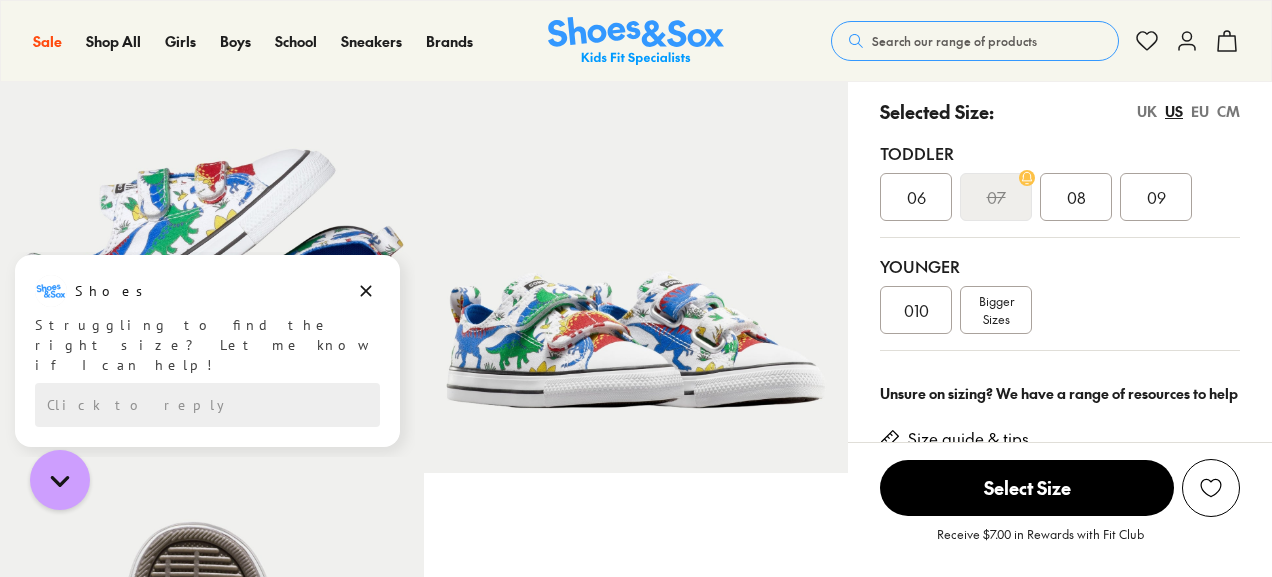 click on "09" at bounding box center [1156, 197] 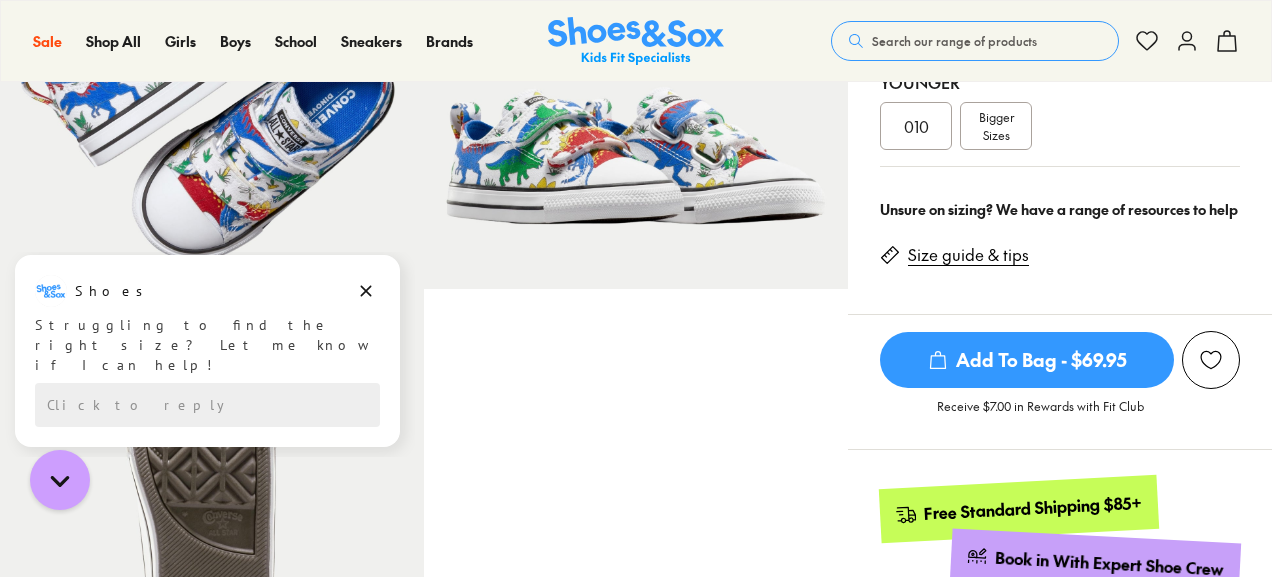 scroll, scrollTop: 512, scrollLeft: 0, axis: vertical 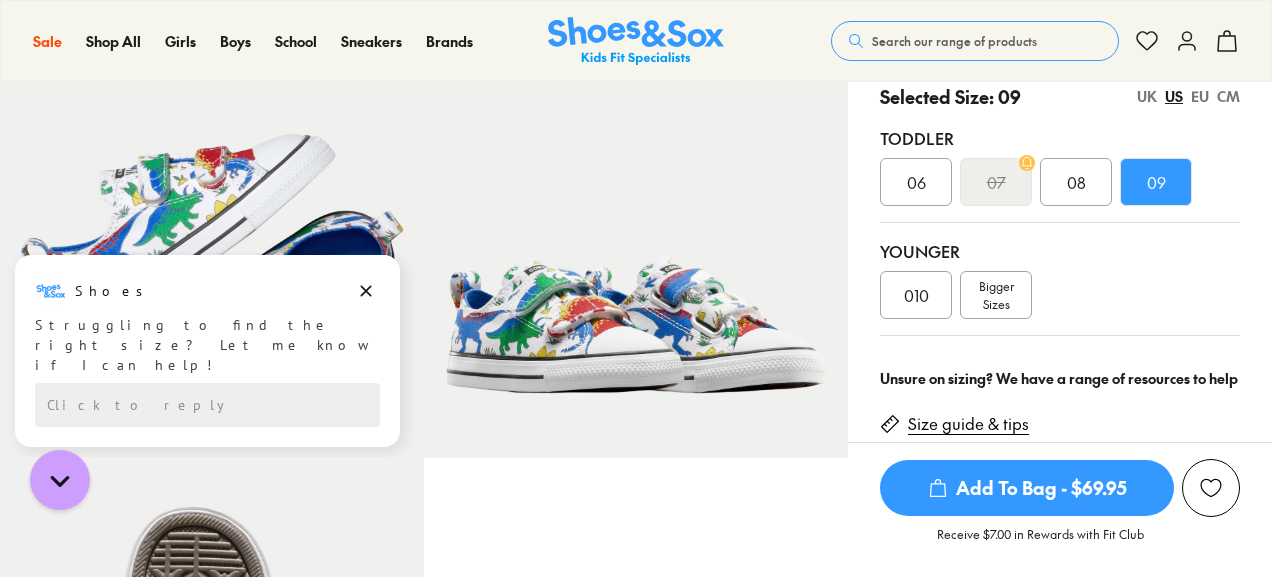 click on "010" at bounding box center (916, 295) 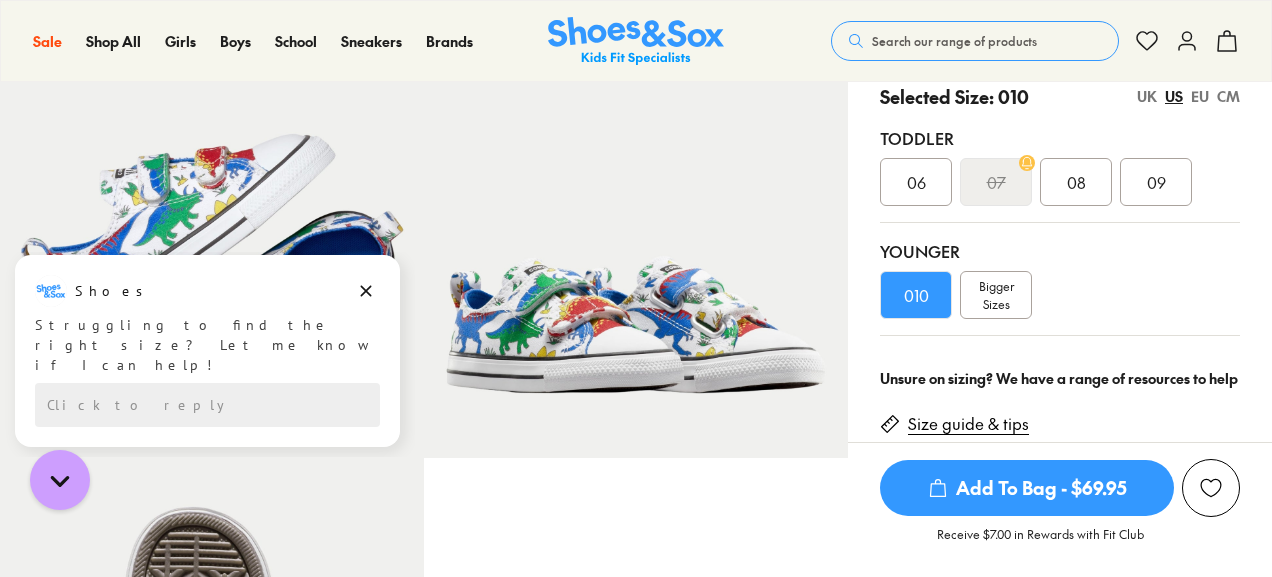 click on "Add To Bag - $69.95" at bounding box center (1027, 488) 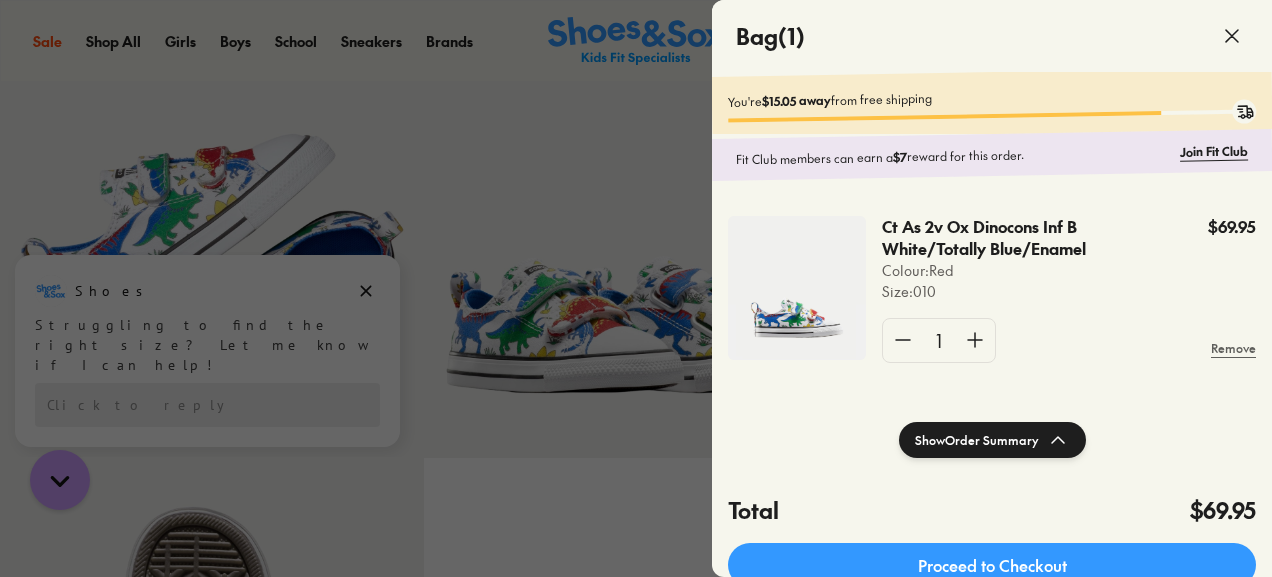 click 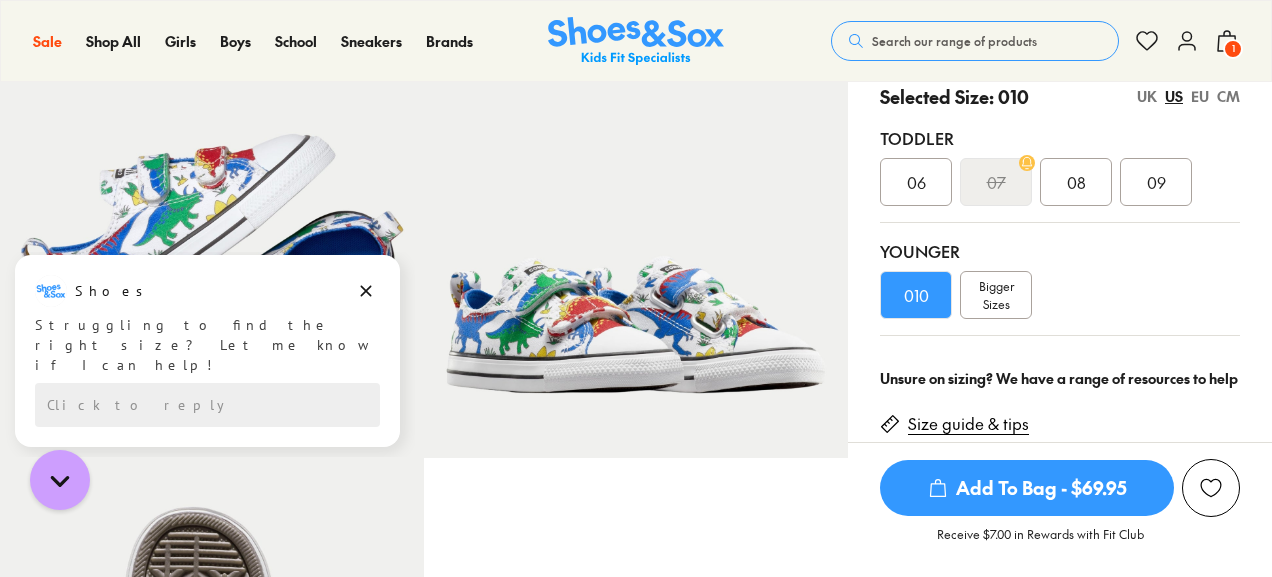 click on "09" at bounding box center [1156, 182] 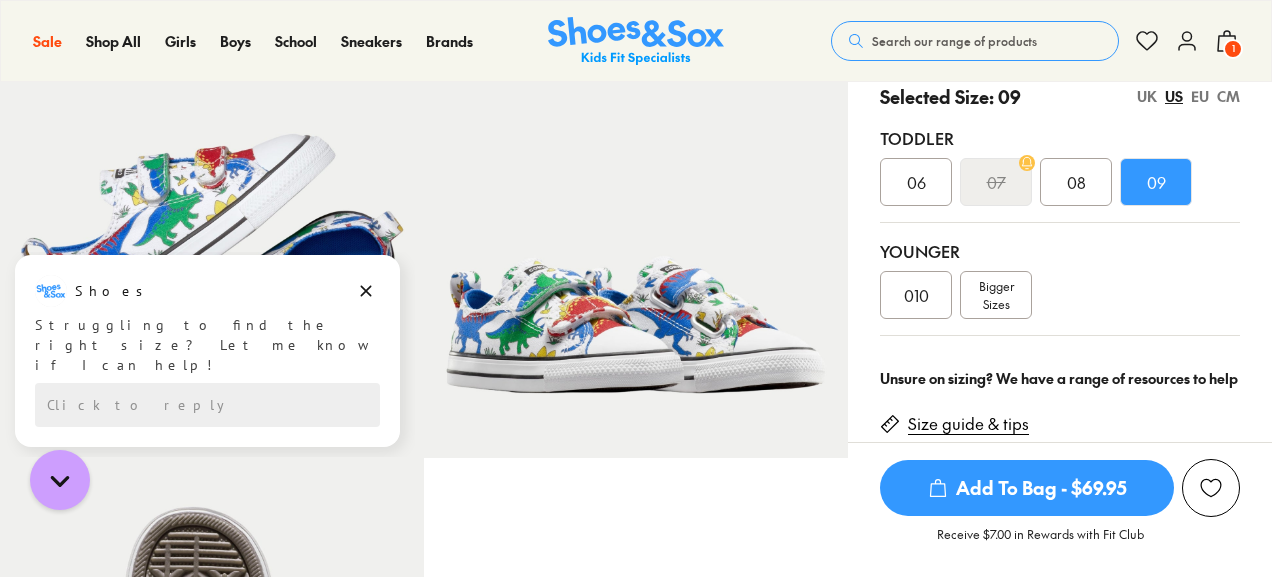 click on "Add To Bag - $69.95" at bounding box center (1027, 488) 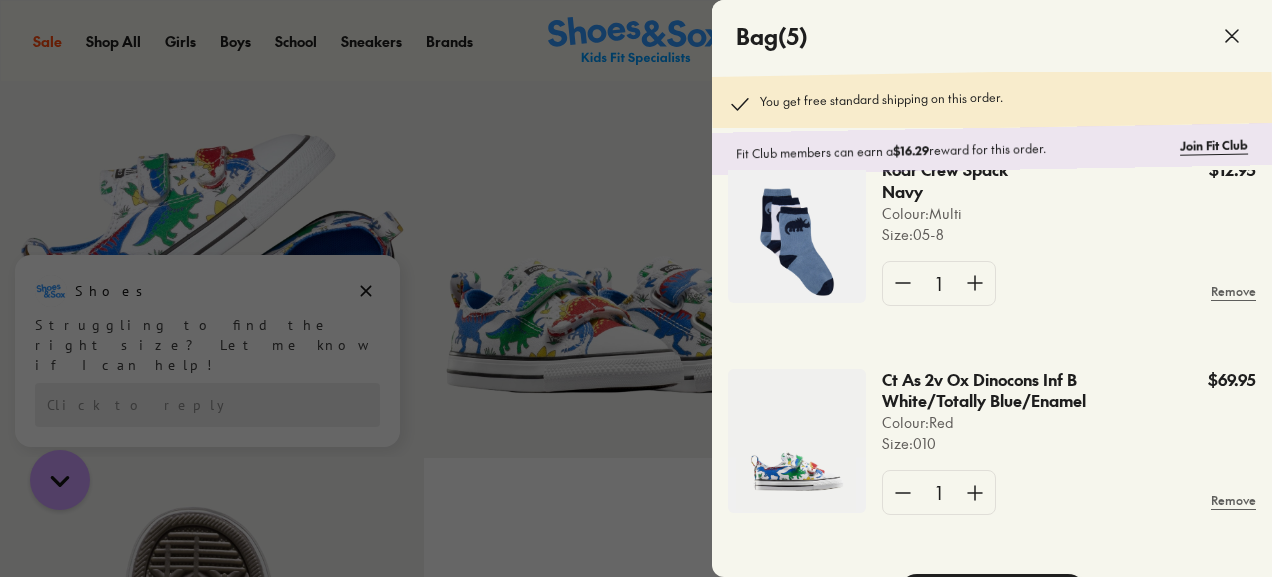 scroll, scrollTop: 498, scrollLeft: 0, axis: vertical 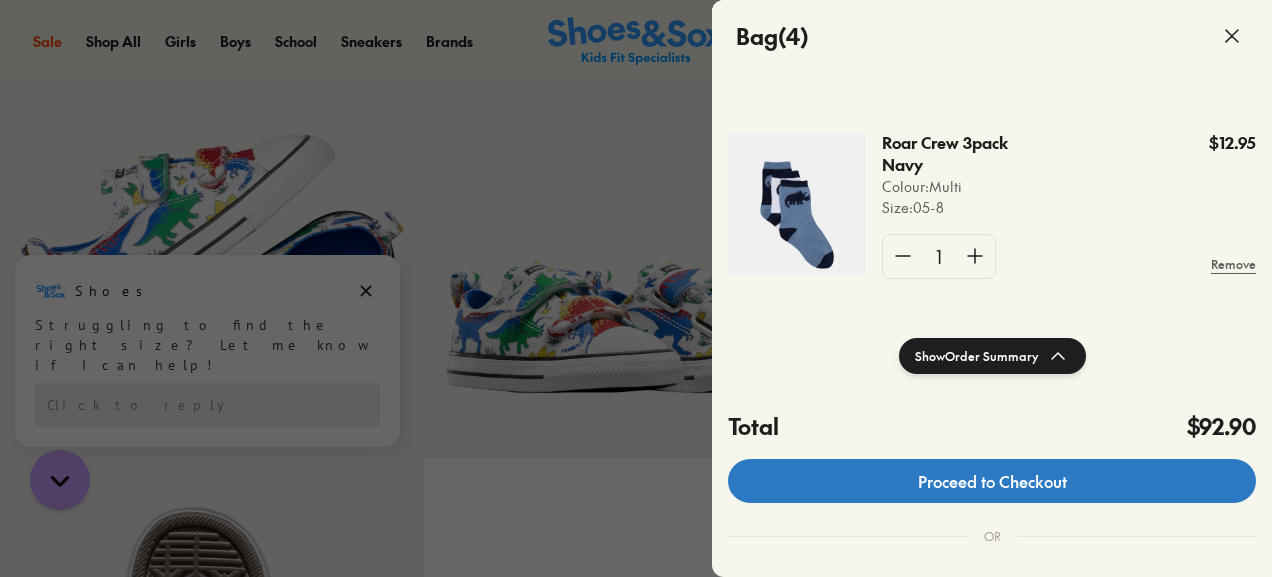 click on "Proceed to Checkout" 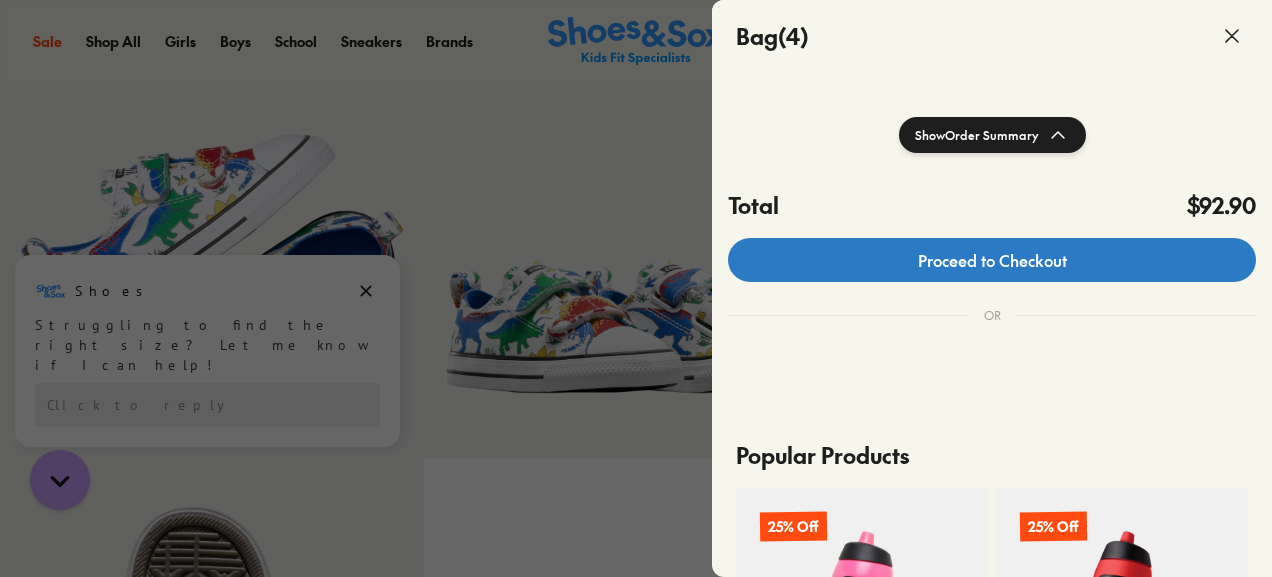 scroll, scrollTop: 458, scrollLeft: 0, axis: vertical 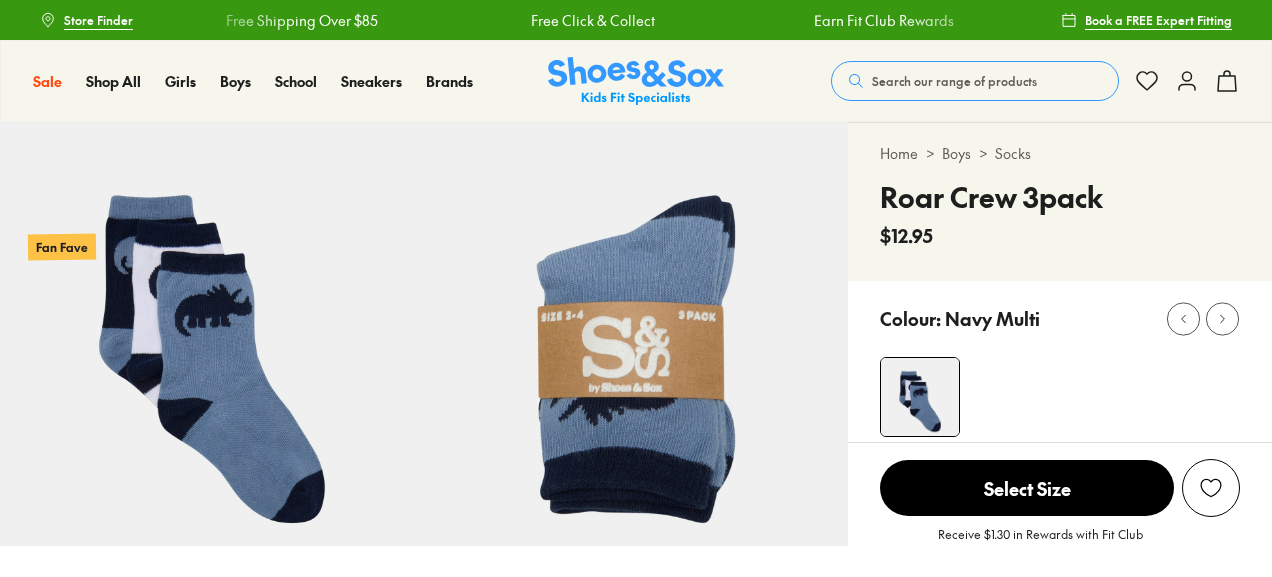 select on "*" 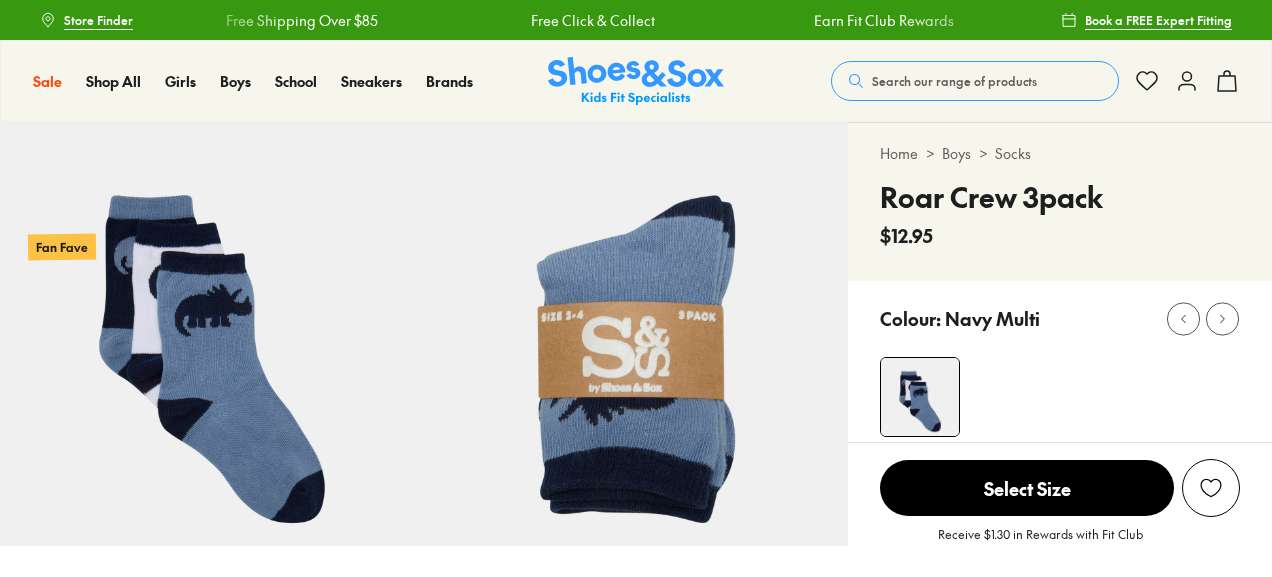 scroll, scrollTop: 0, scrollLeft: 0, axis: both 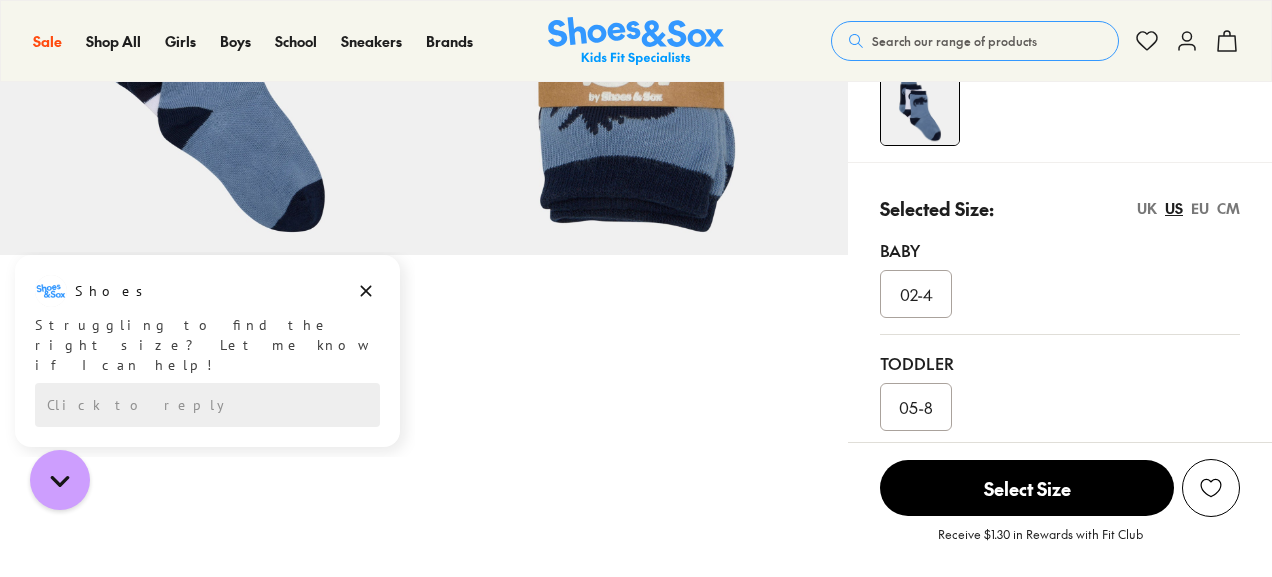 click on "05-8" at bounding box center (916, 407) 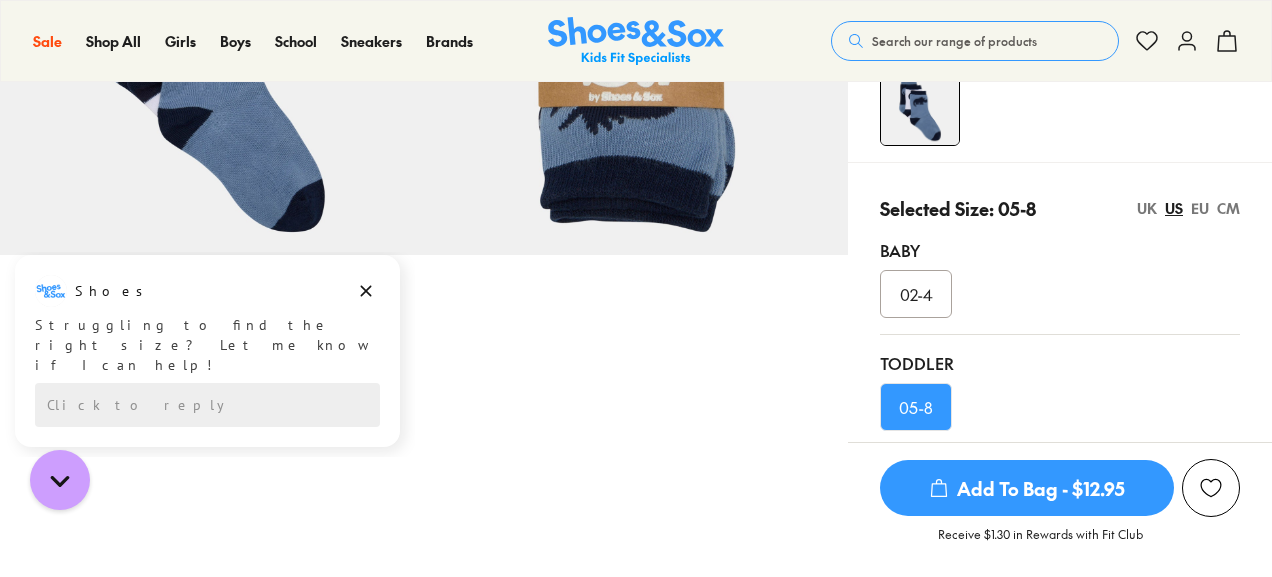 scroll, scrollTop: 481, scrollLeft: 0, axis: vertical 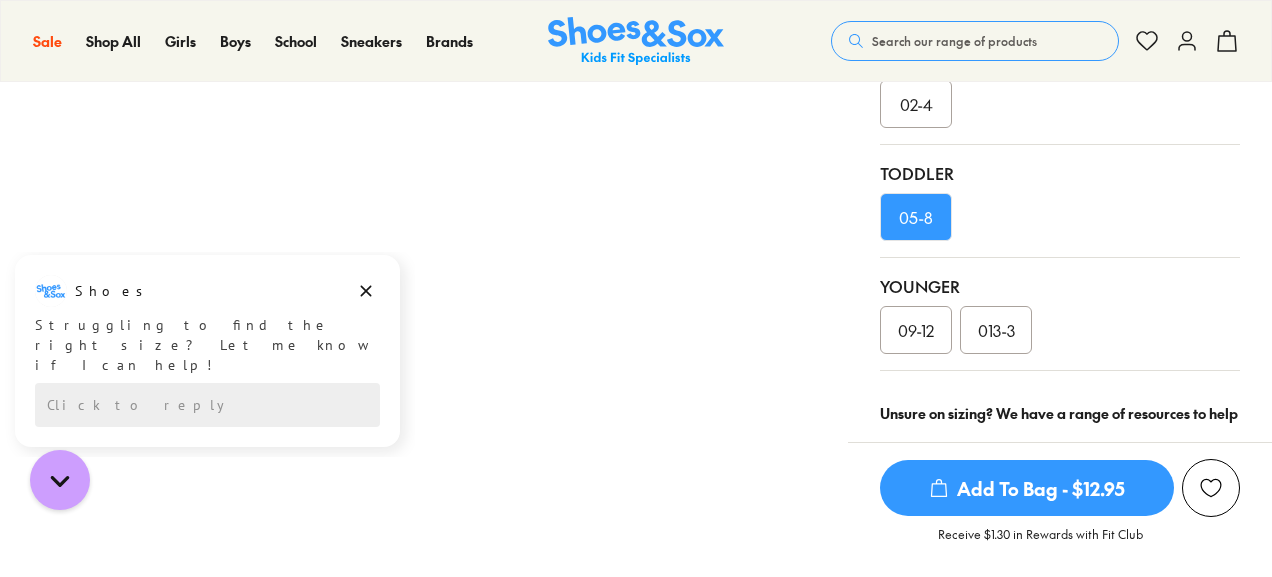 click on "Add To Bag - $12.95" at bounding box center (1027, 488) 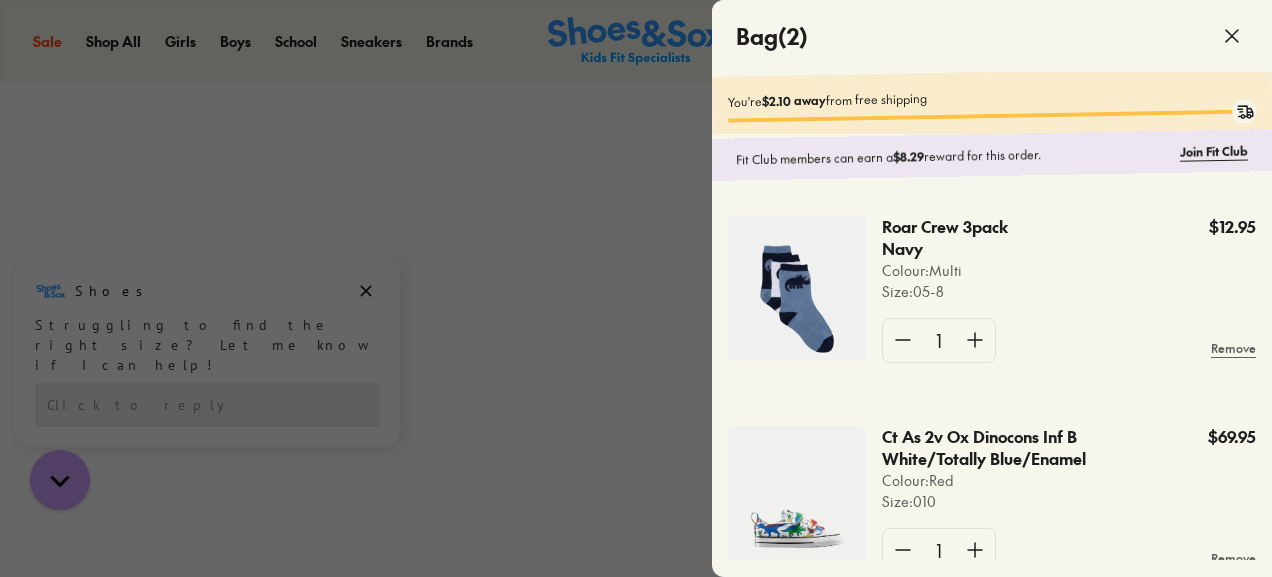 scroll, scrollTop: 0, scrollLeft: 0, axis: both 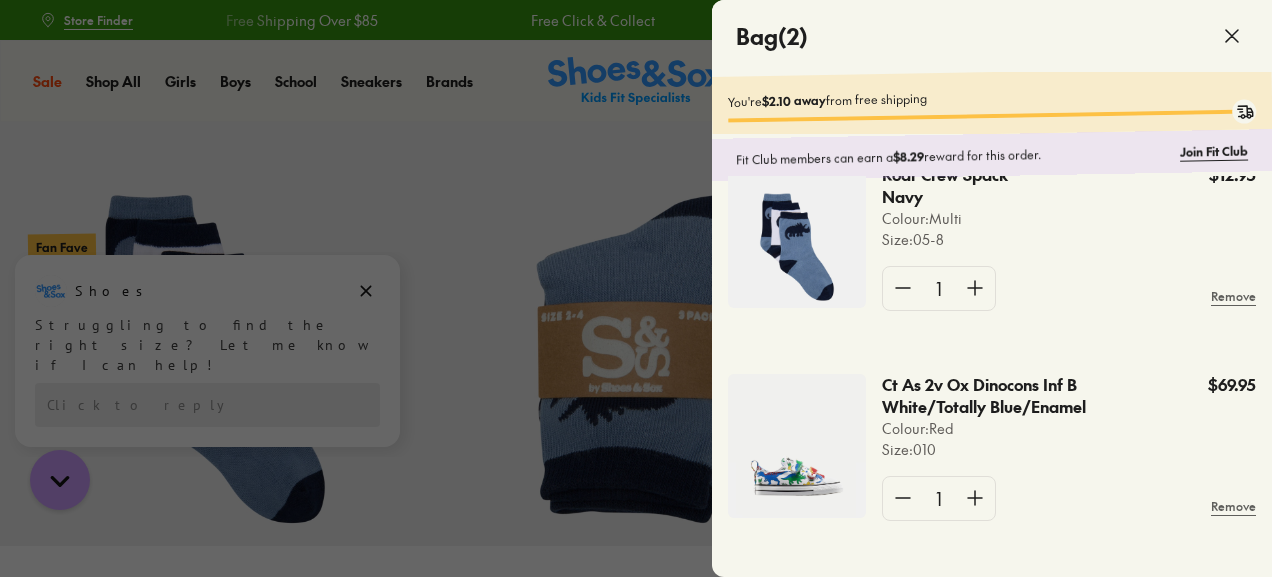 click 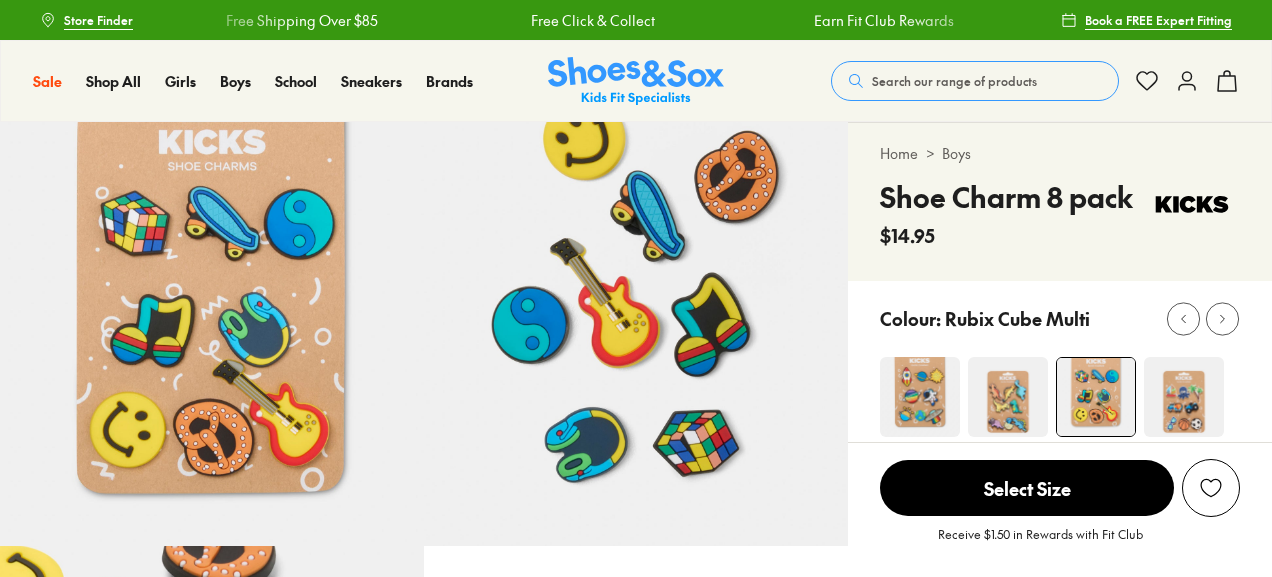 select on "*" 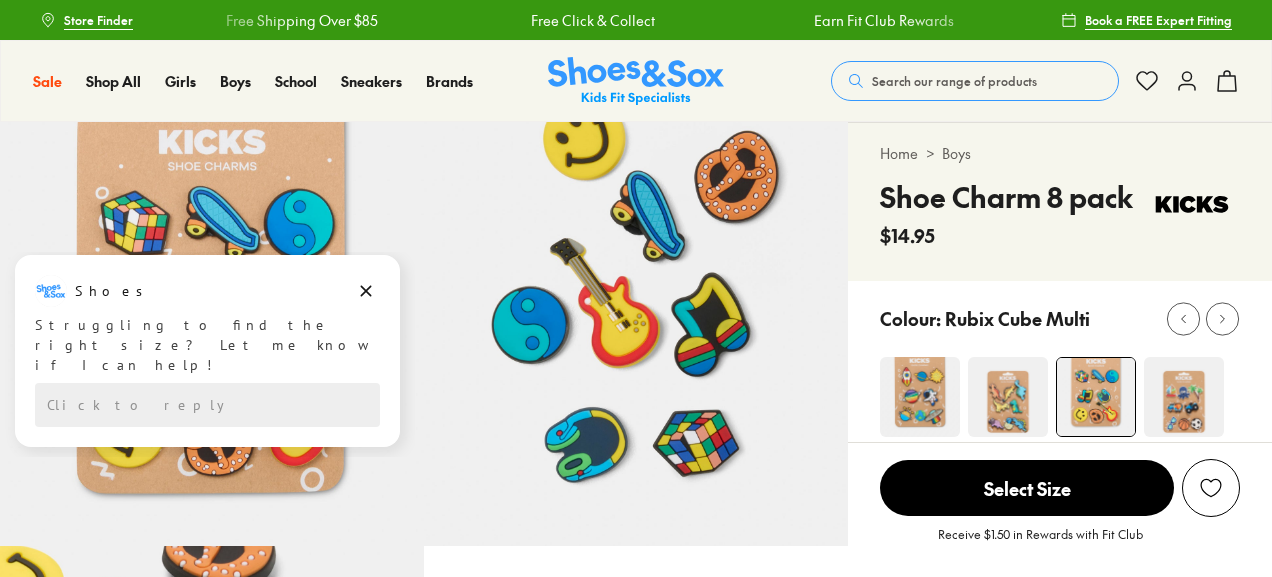 scroll, scrollTop: 0, scrollLeft: 0, axis: both 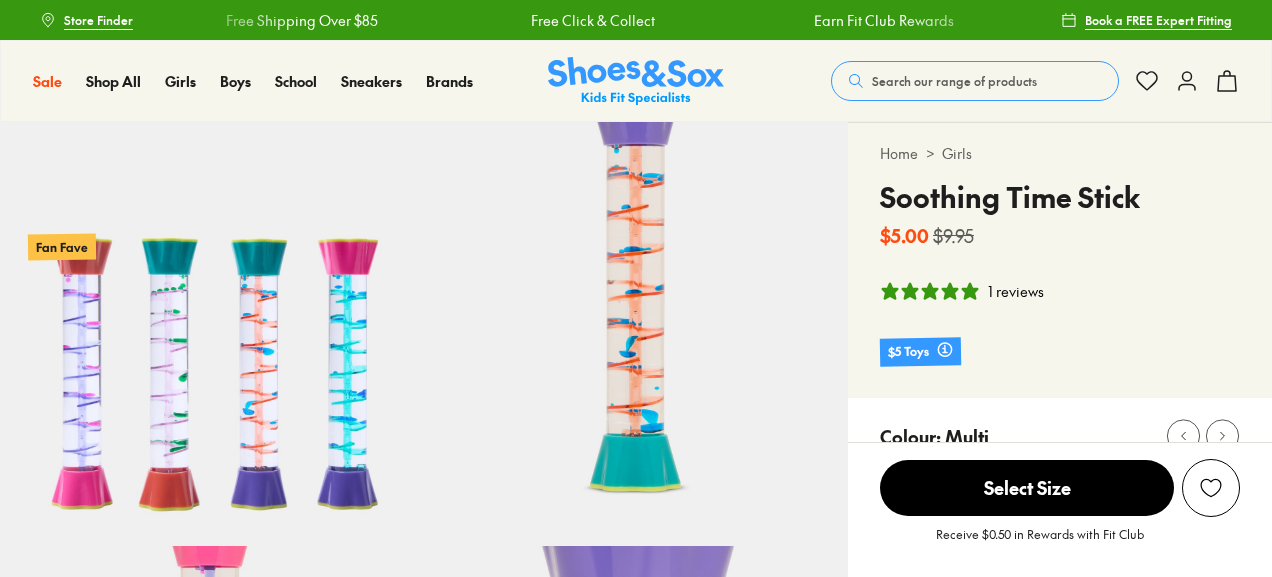 select on "*" 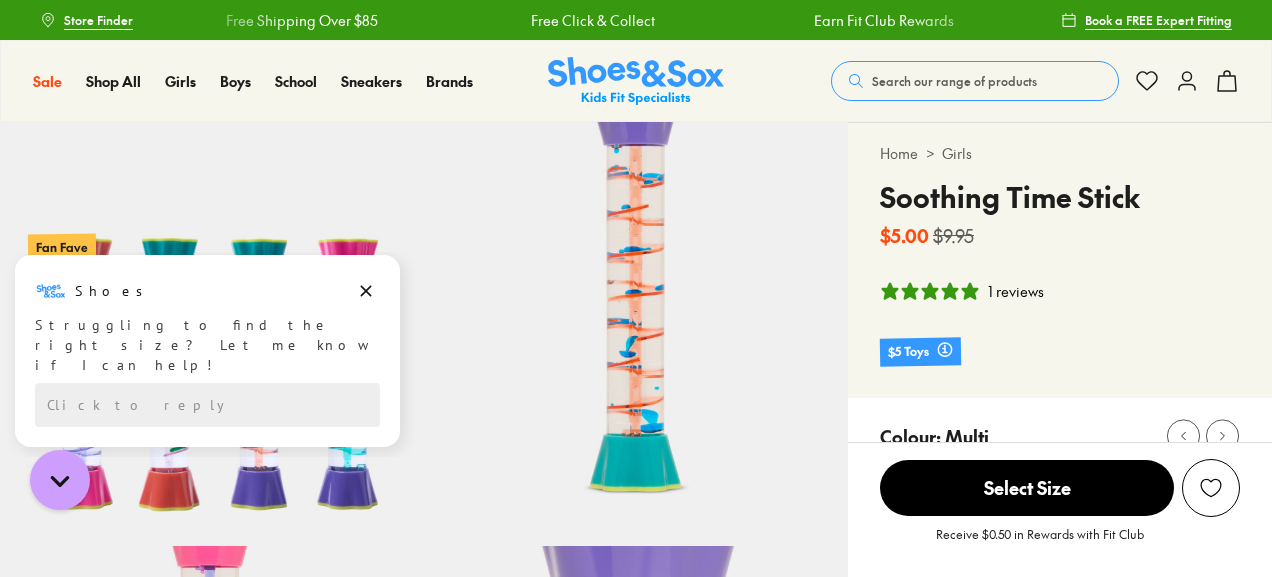 scroll, scrollTop: 0, scrollLeft: 0, axis: both 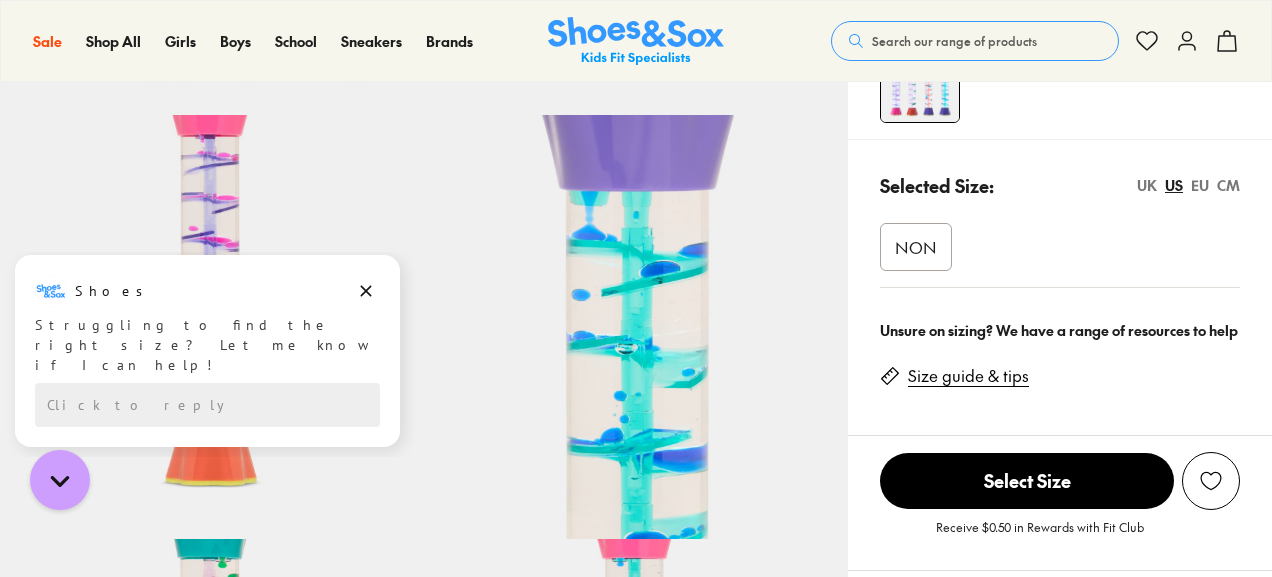 click on "NON" at bounding box center [916, 247] 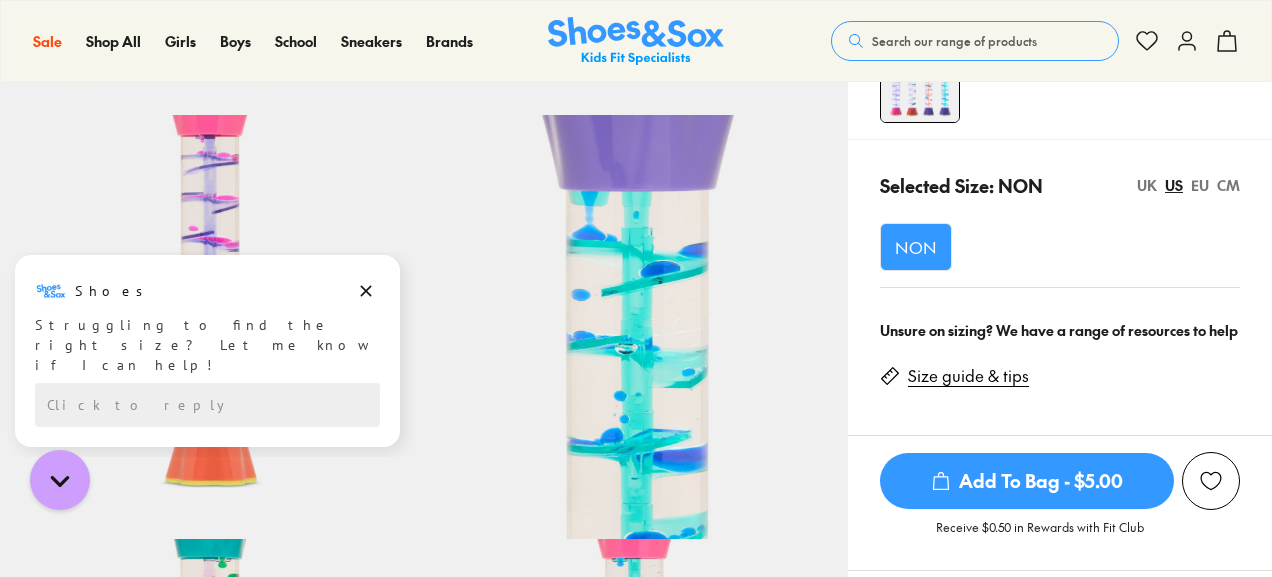 scroll, scrollTop: 554, scrollLeft: 0, axis: vertical 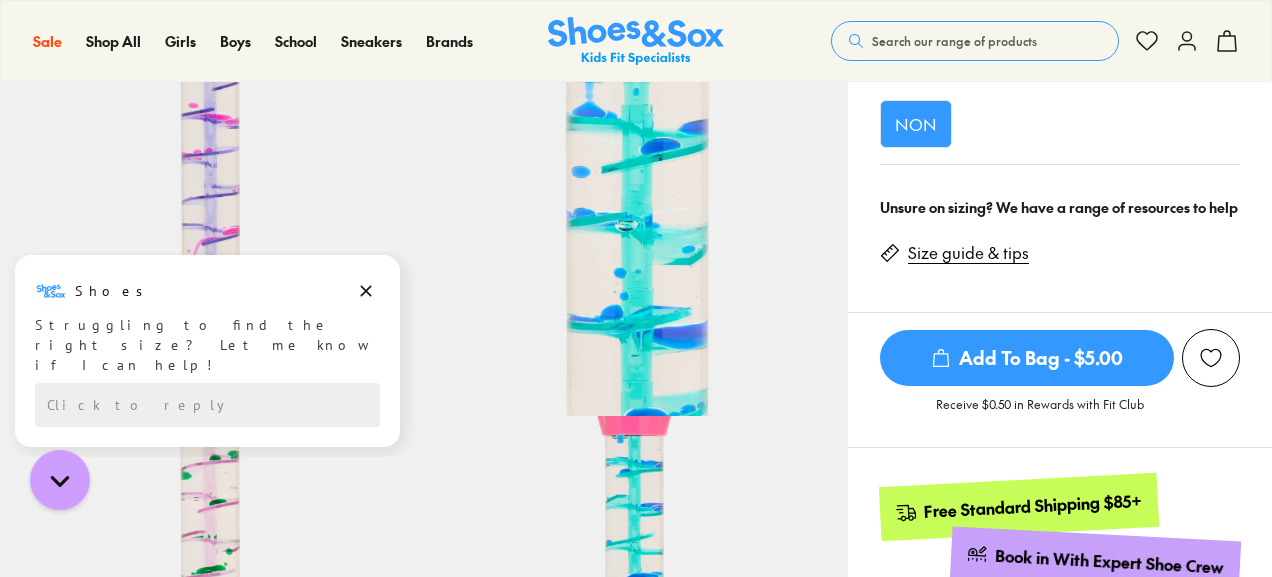 click on "Add To Bag - $5.00" at bounding box center [1027, 358] 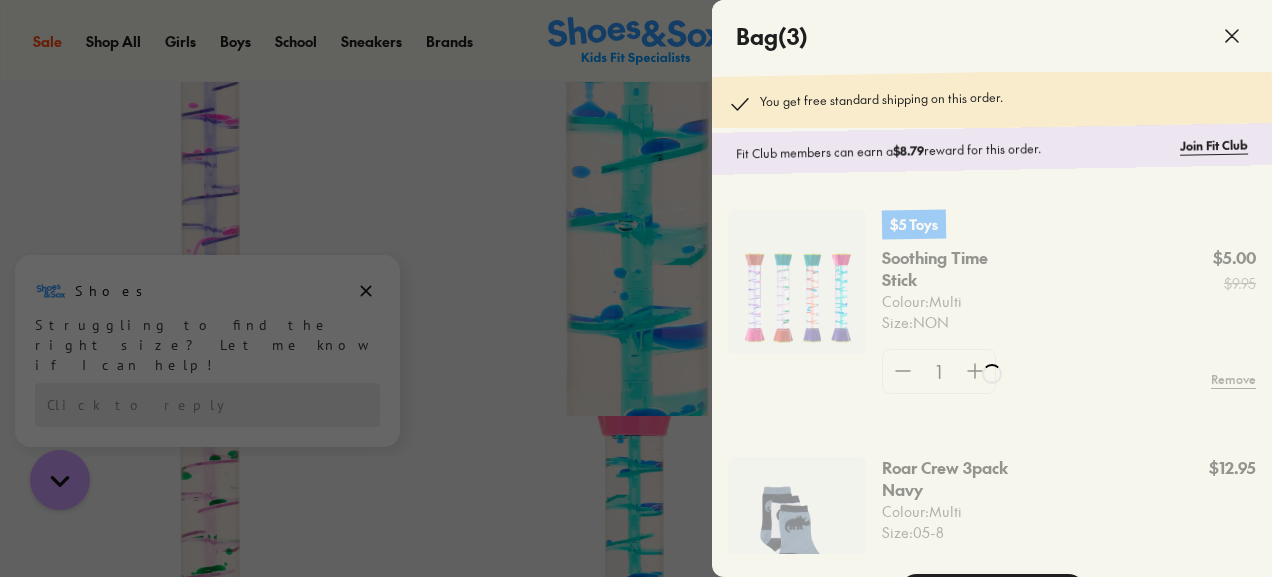 click 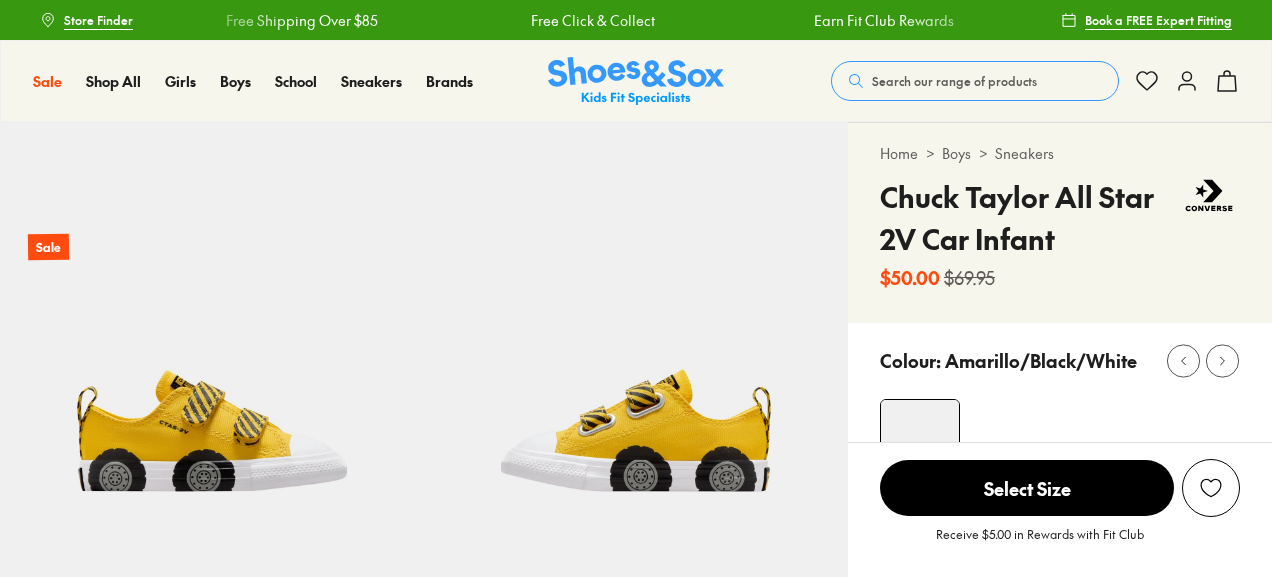 select on "*" 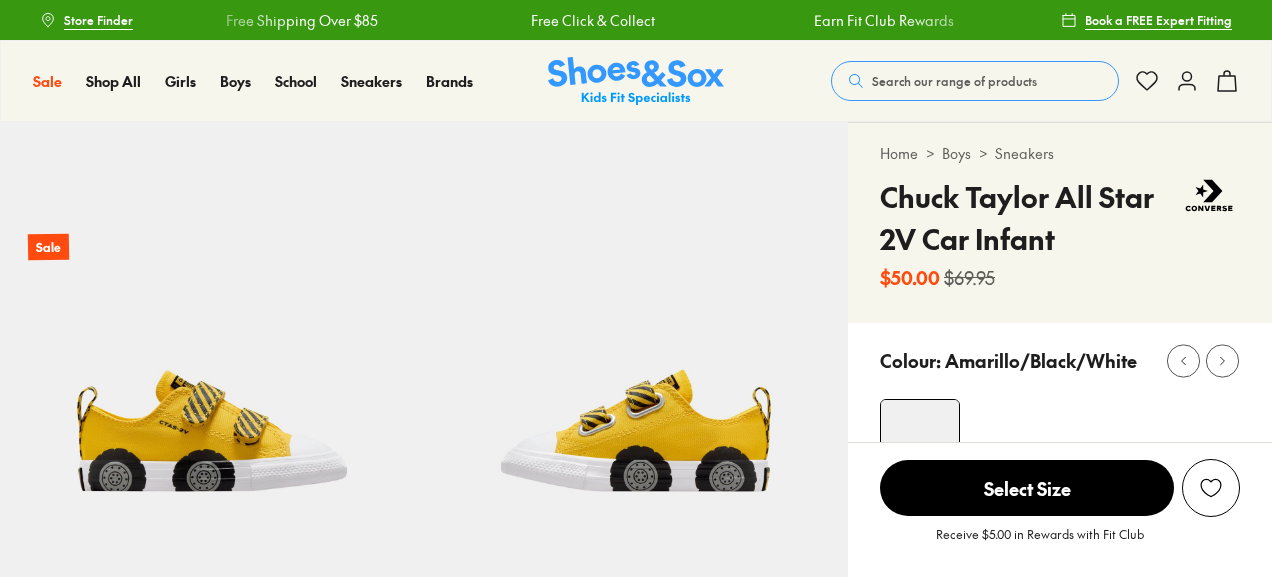 scroll, scrollTop: 0, scrollLeft: 0, axis: both 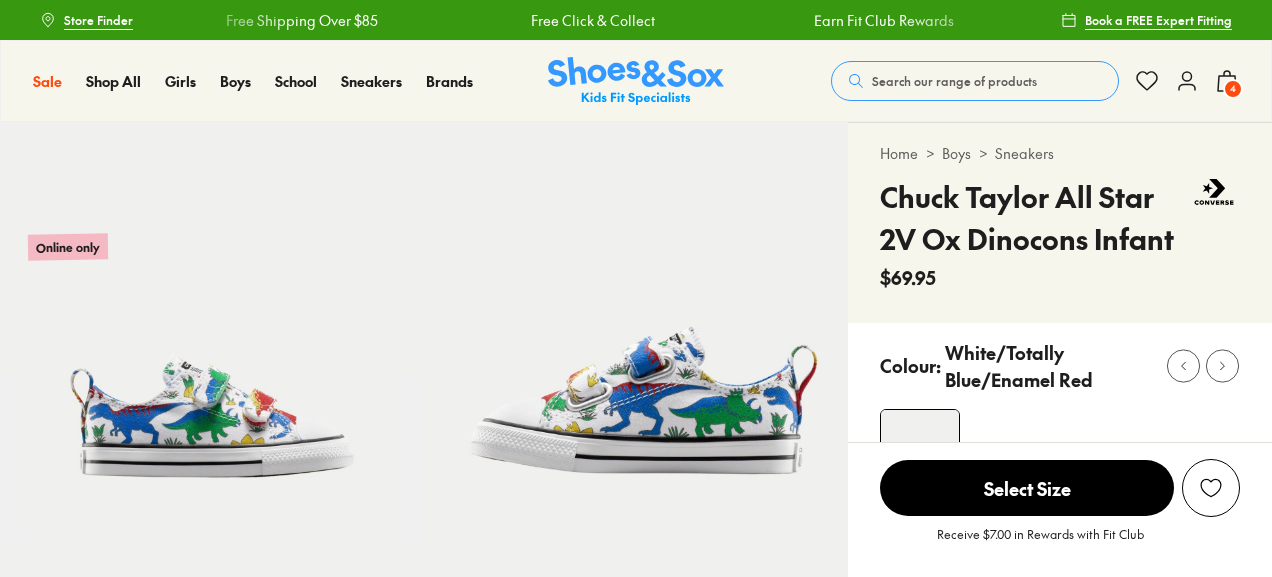 select on "*" 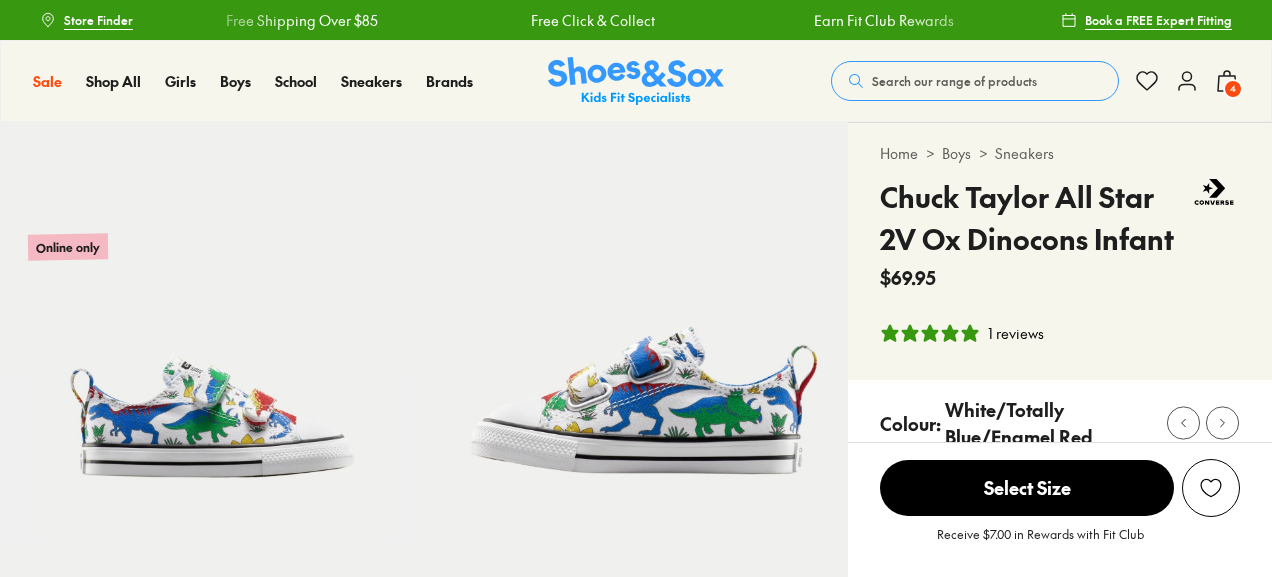 scroll, scrollTop: 0, scrollLeft: 0, axis: both 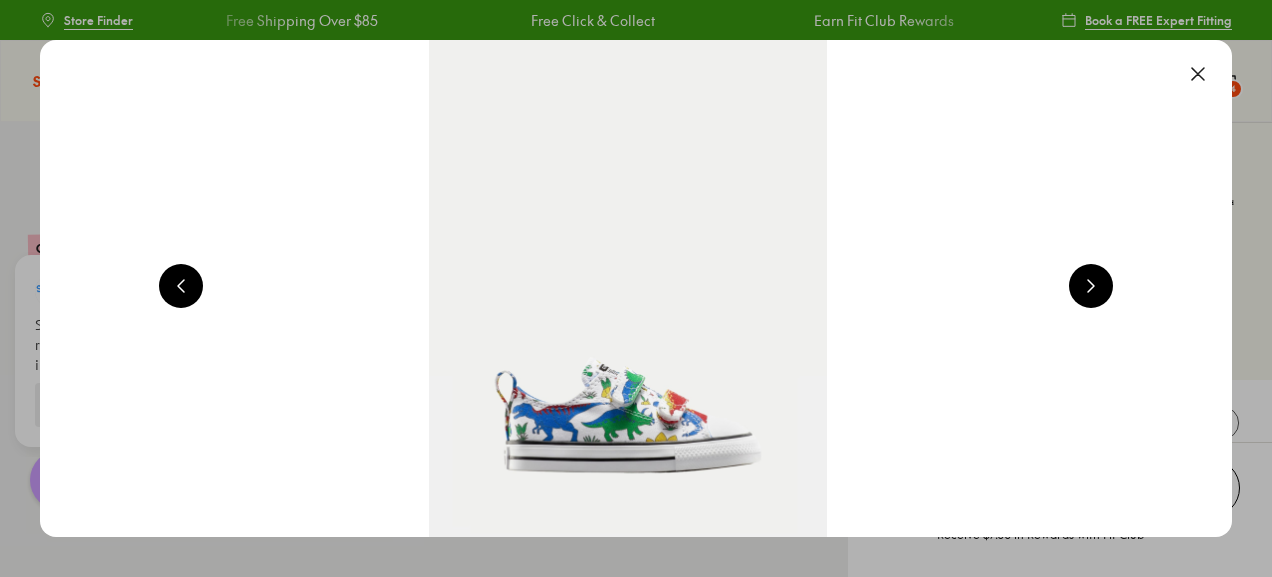 click at bounding box center [1091, 286] 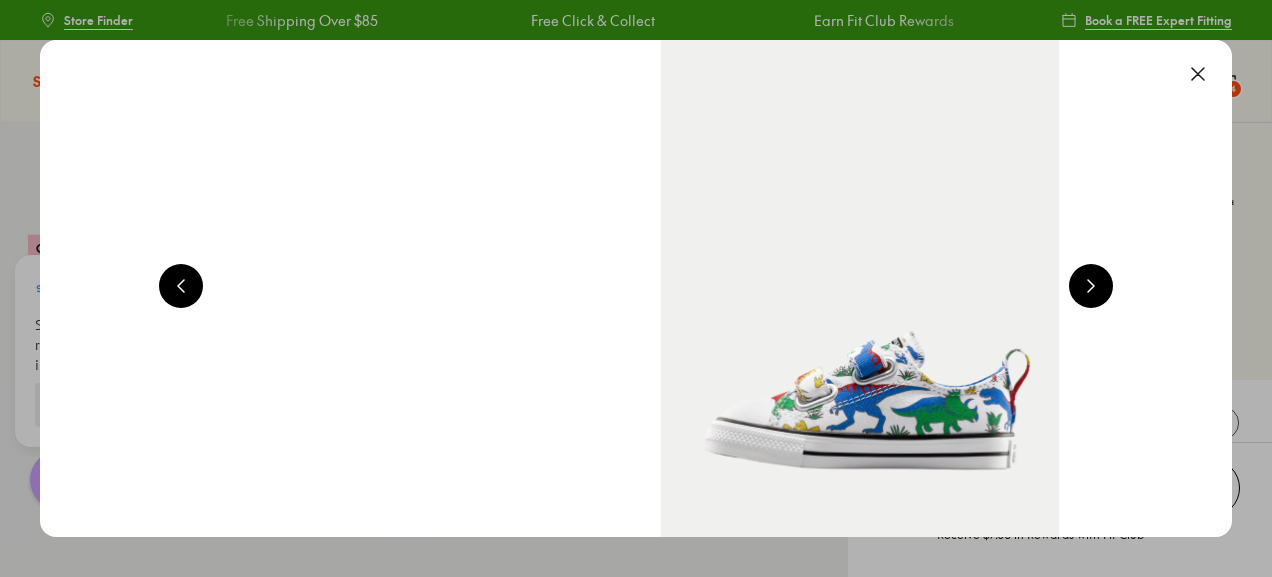scroll, scrollTop: 0, scrollLeft: 2400, axis: horizontal 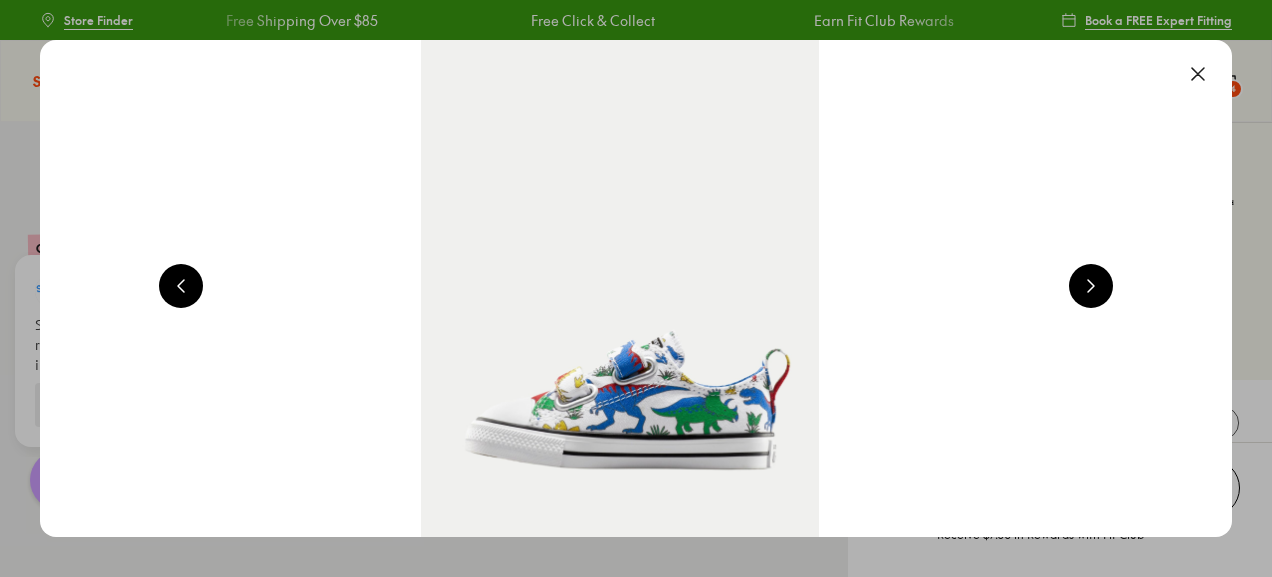 click at bounding box center (1091, 286) 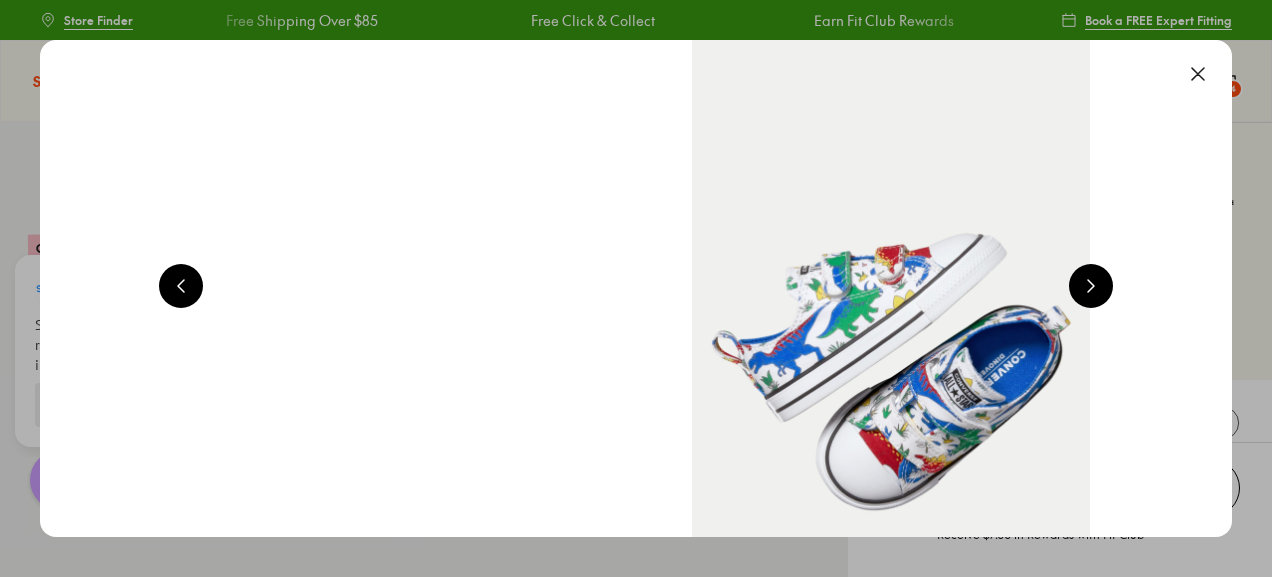 scroll, scrollTop: 0, scrollLeft: 3600, axis: horizontal 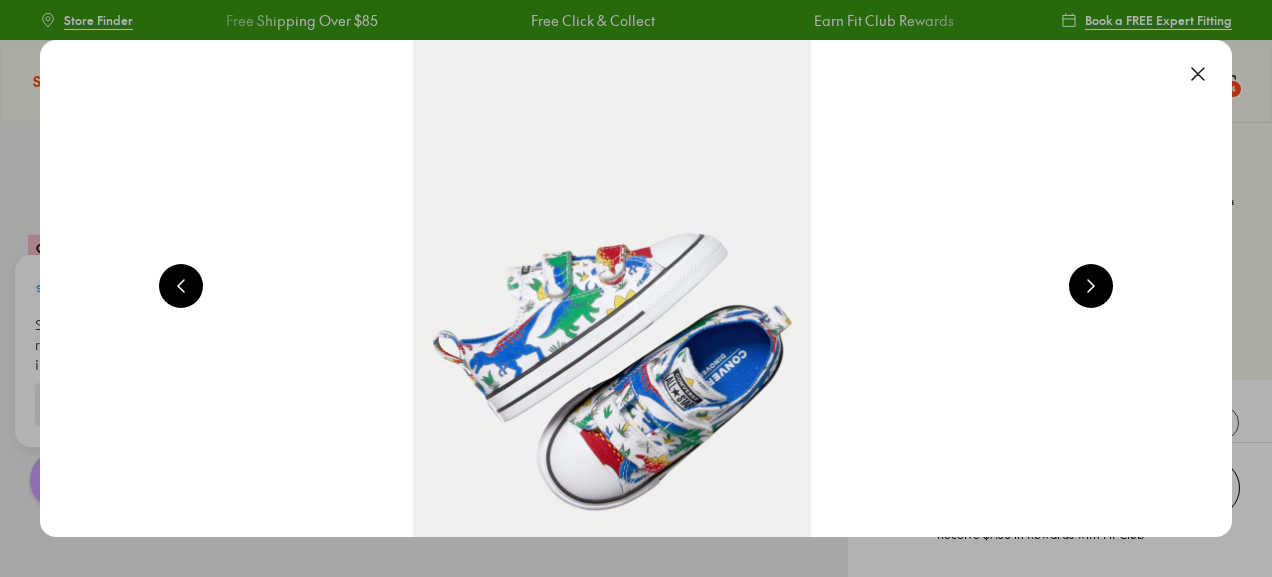 click at bounding box center (1091, 286) 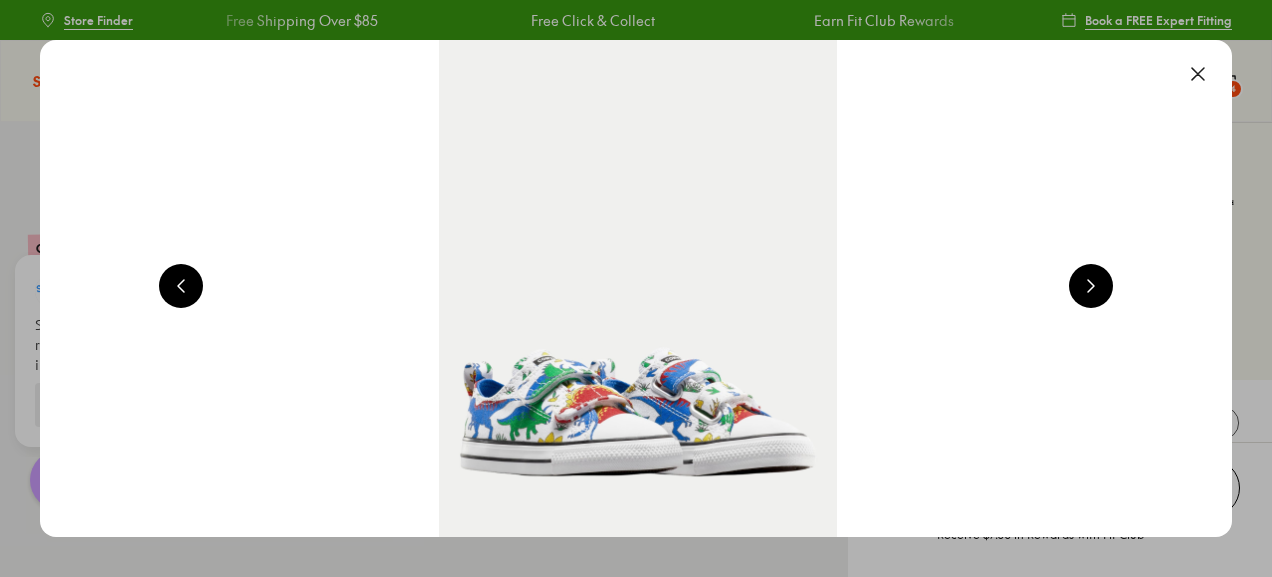 scroll, scrollTop: 0, scrollLeft: 4800, axis: horizontal 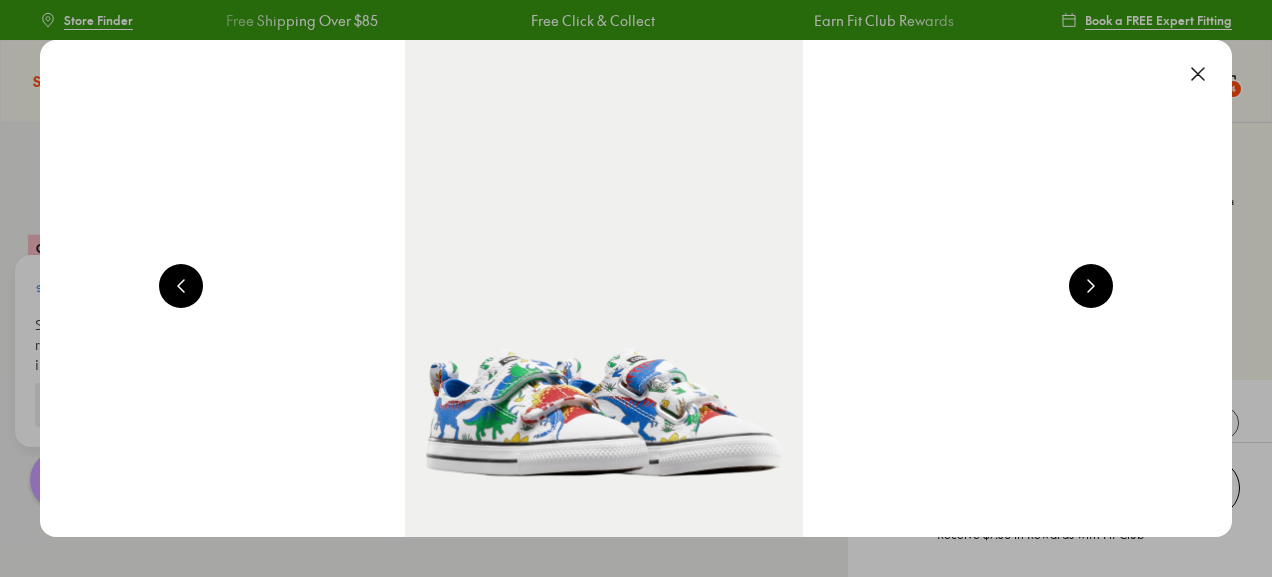 click at bounding box center [1198, 74] 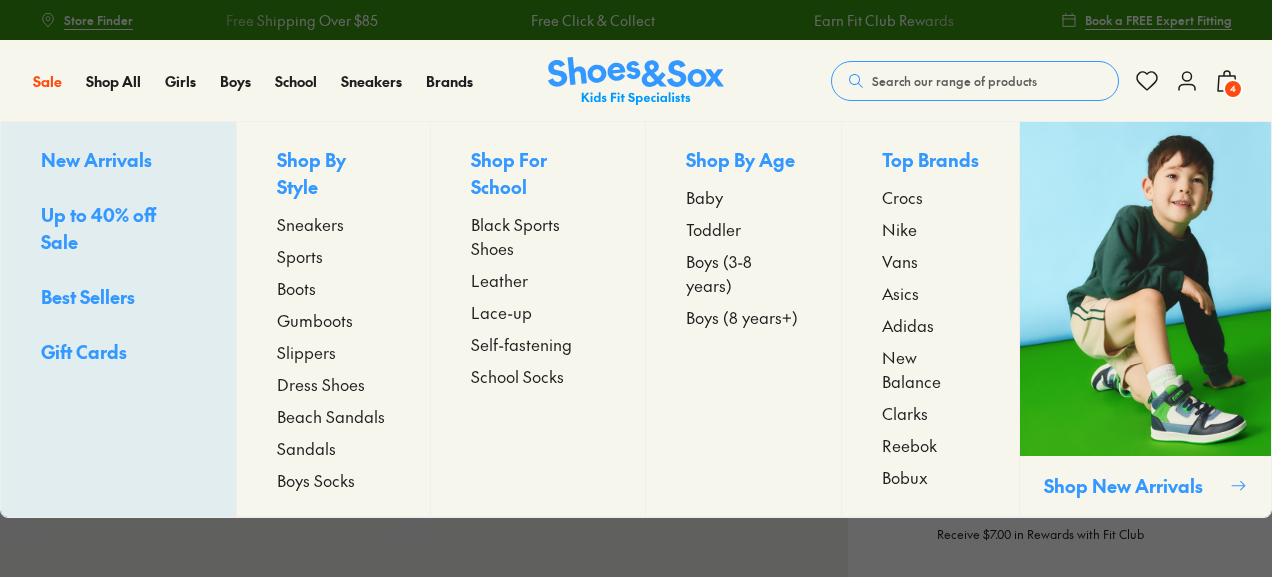 click on "Boys (3-8 years)" at bounding box center (743, 273) 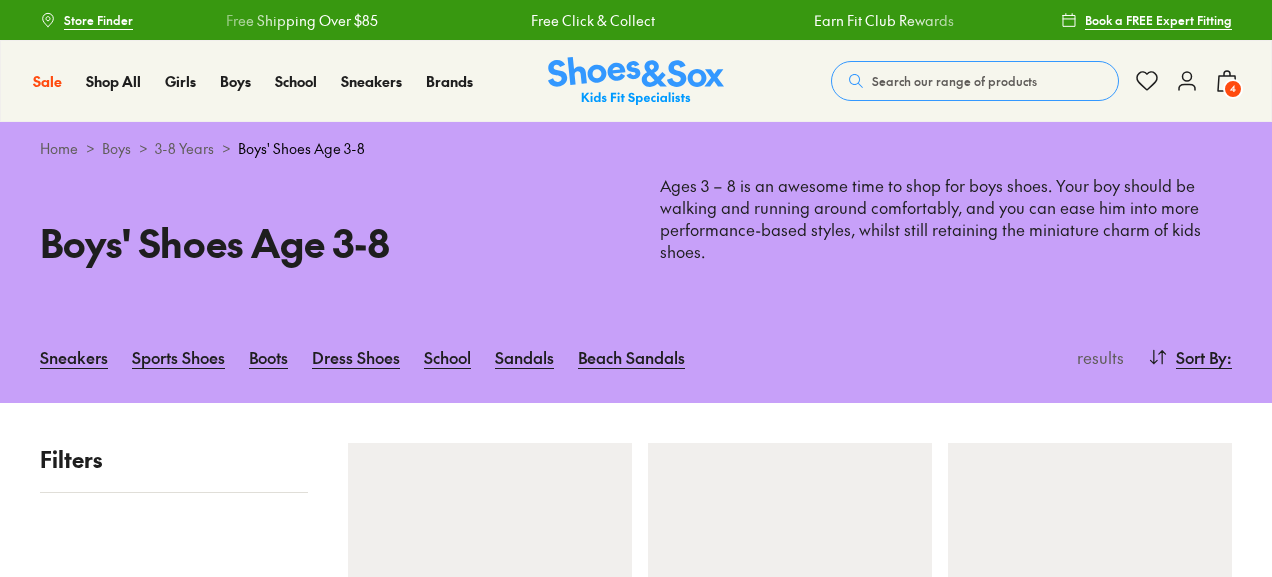 scroll, scrollTop: 0, scrollLeft: 0, axis: both 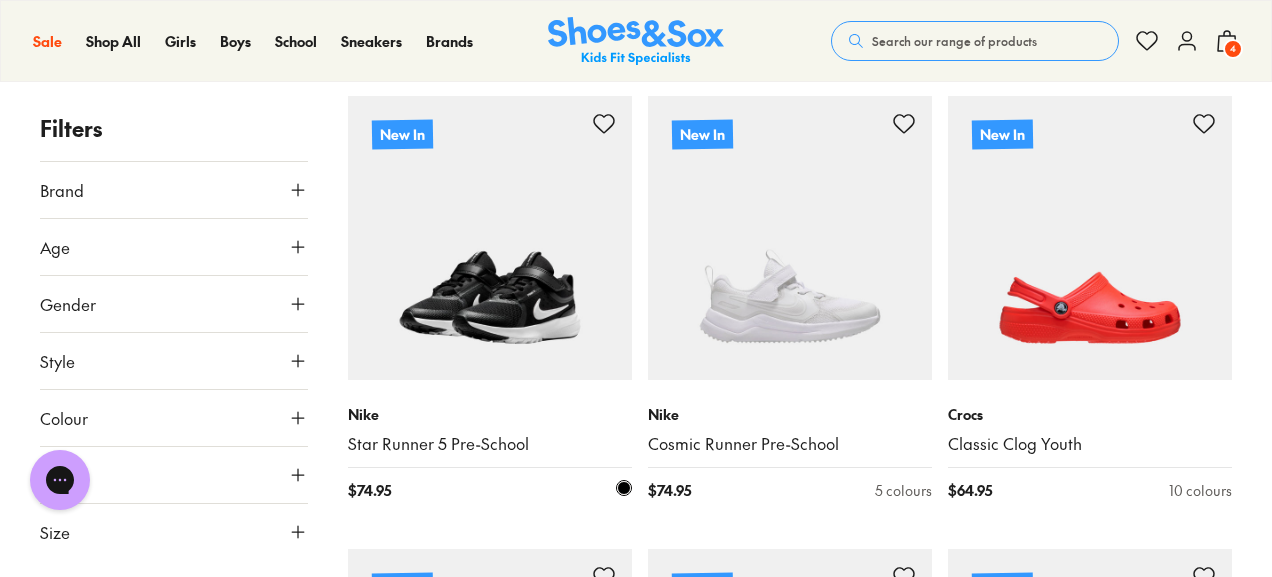 click at bounding box center (490, 238) 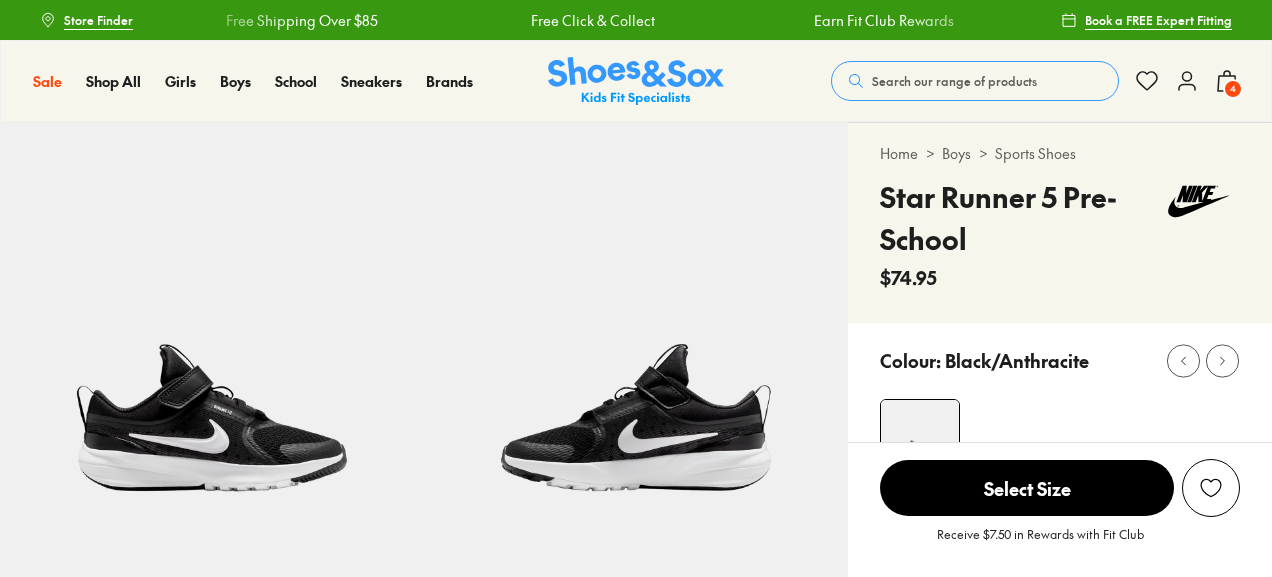 scroll, scrollTop: 0, scrollLeft: 0, axis: both 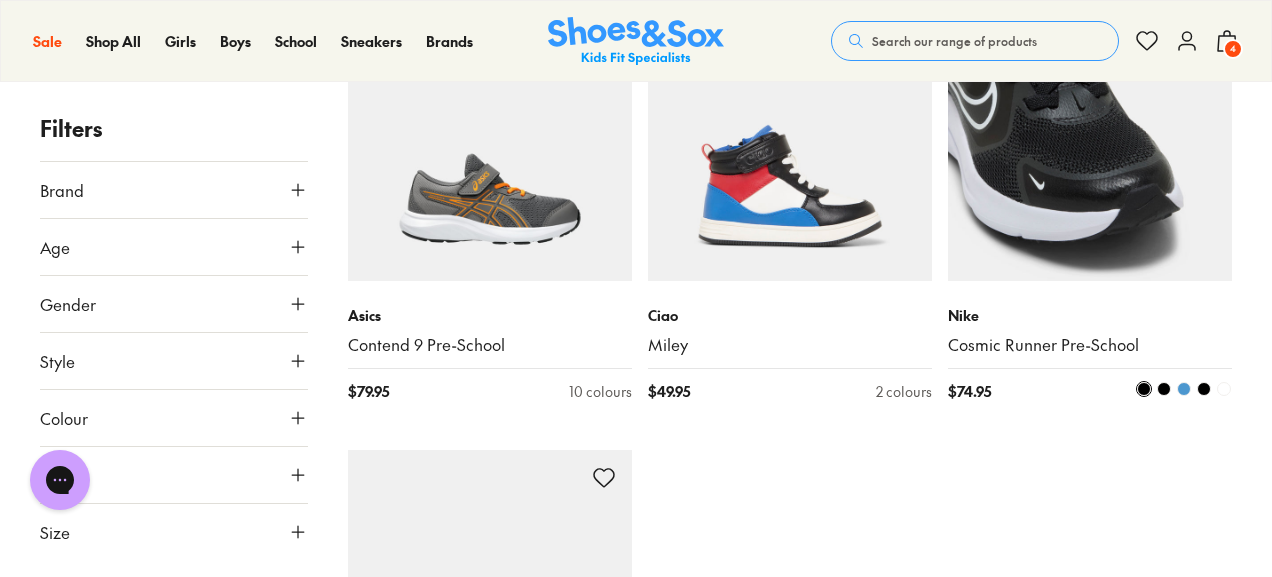 click at bounding box center (1090, 139) 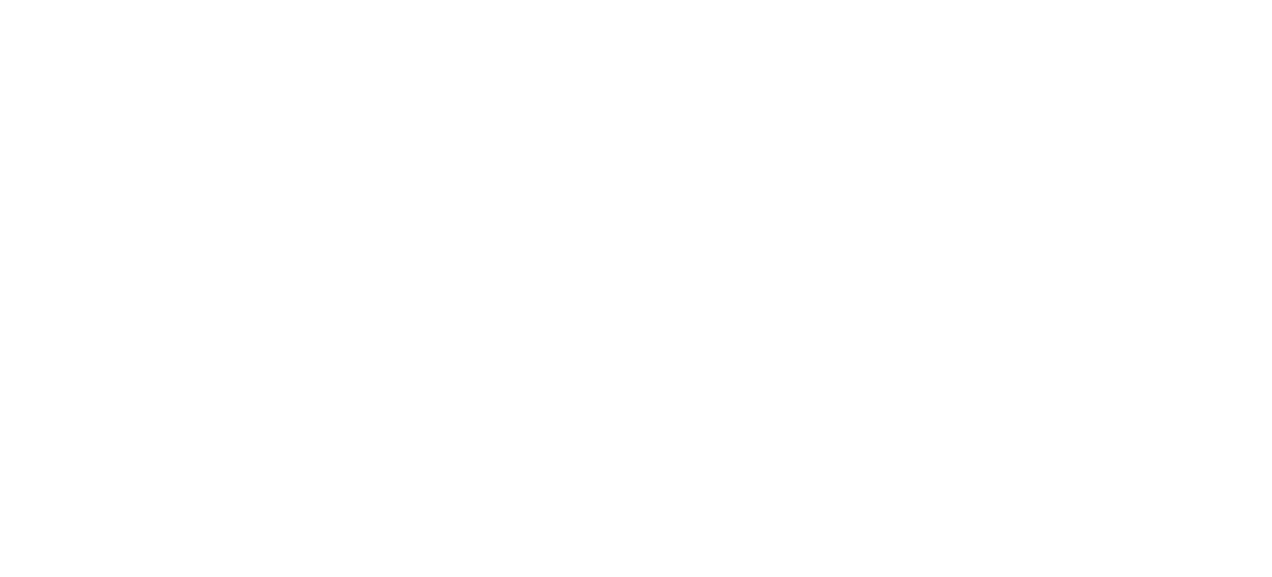 scroll, scrollTop: 0, scrollLeft: 0, axis: both 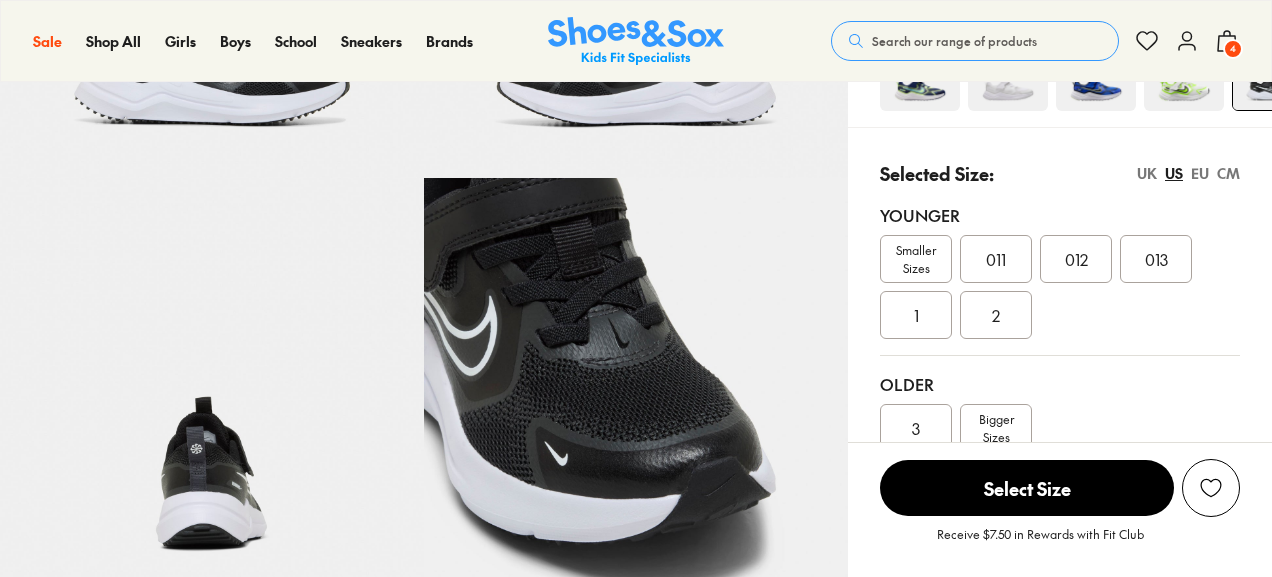 select on "*" 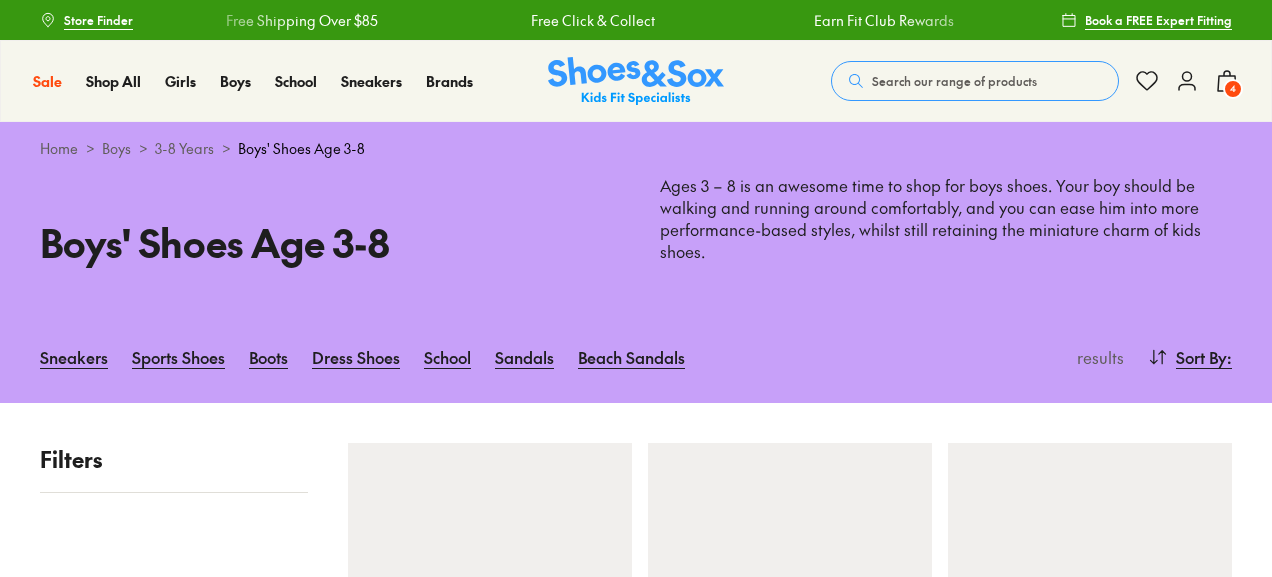 scroll, scrollTop: 0, scrollLeft: 0, axis: both 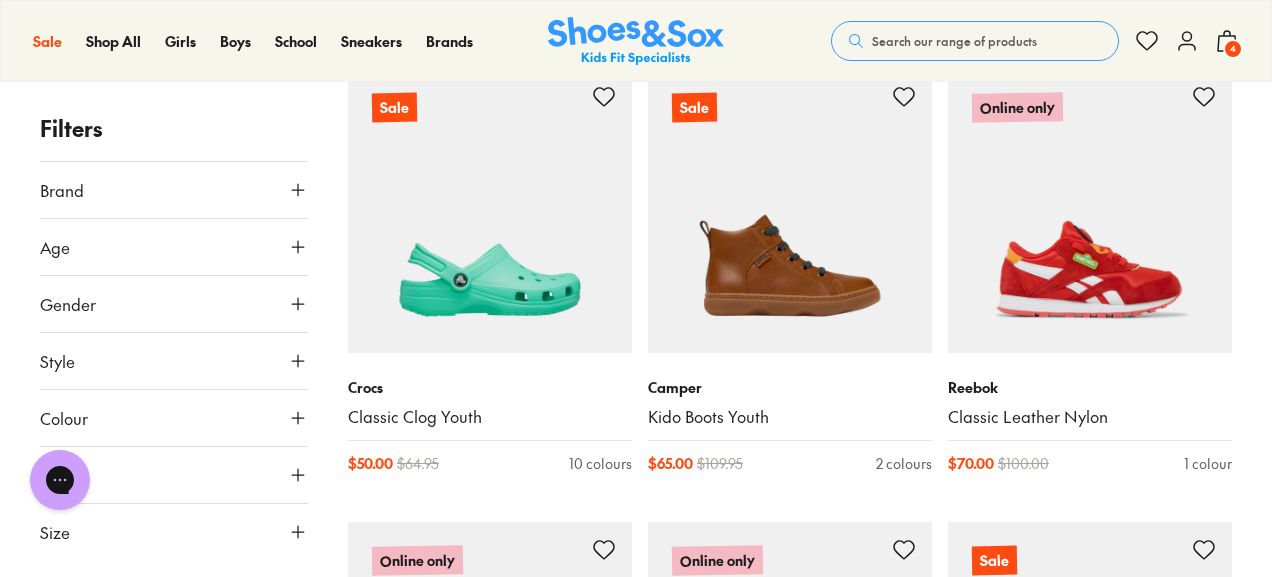 drag, startPoint x: 1129, startPoint y: 311, endPoint x: 1256, endPoint y: 211, distance: 161.64467 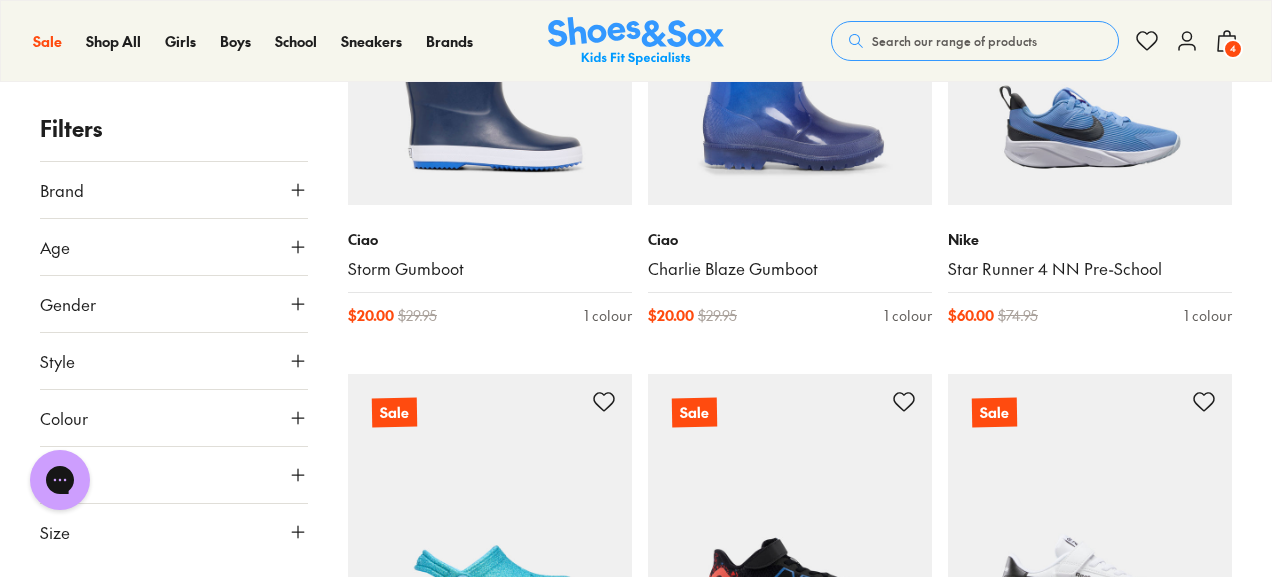 scroll, scrollTop: 38594, scrollLeft: 0, axis: vertical 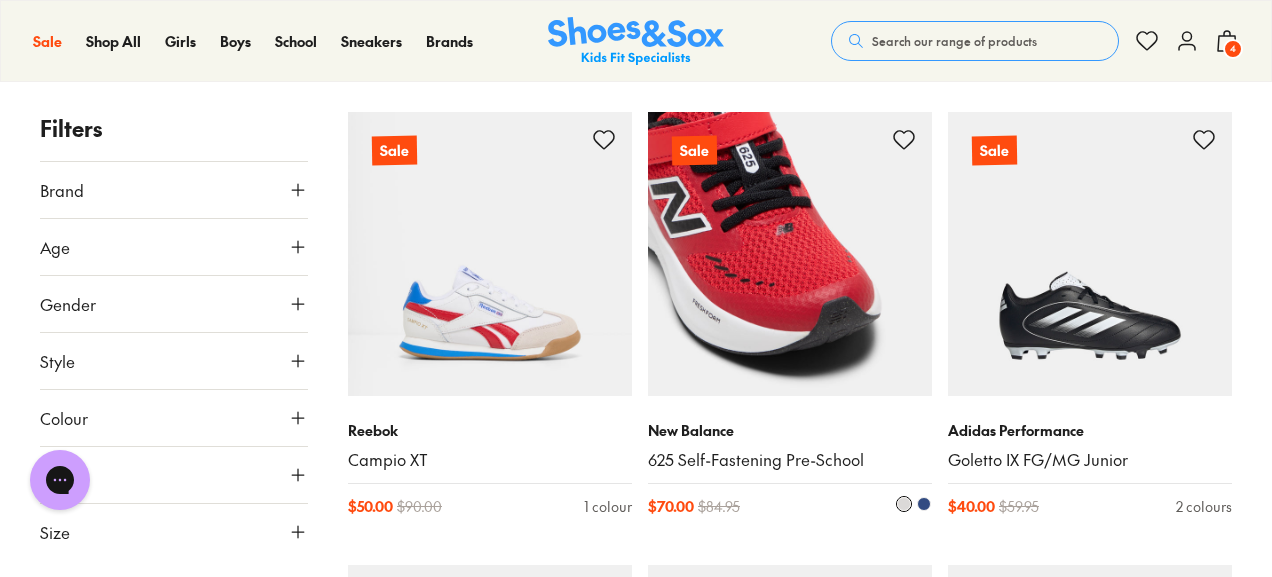 click at bounding box center (790, 254) 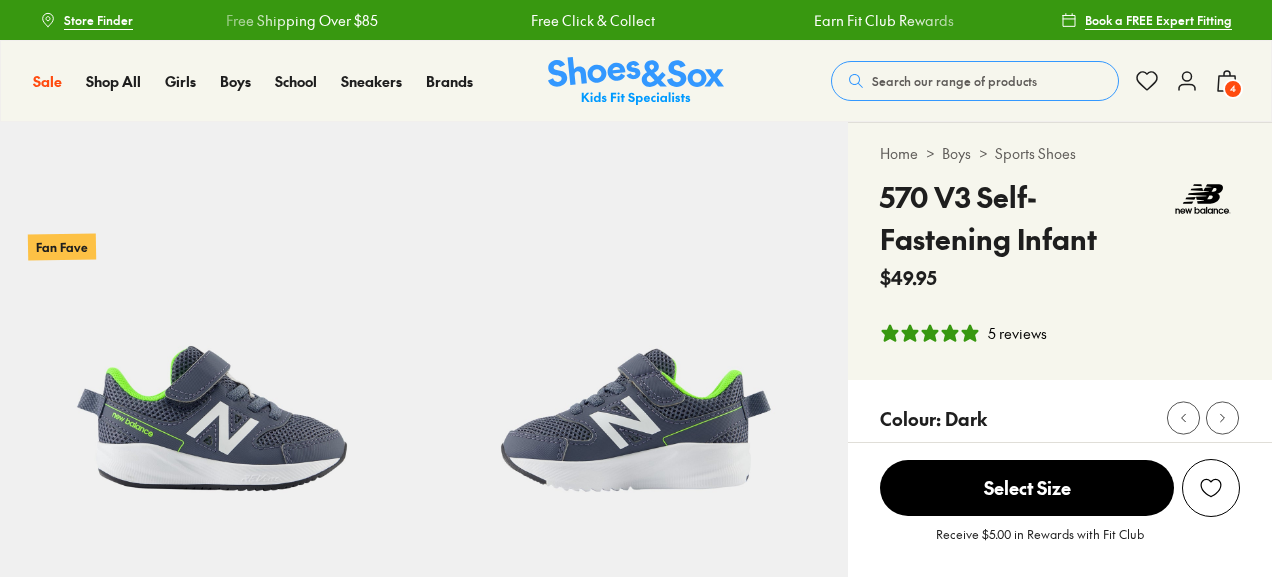 select on "*" 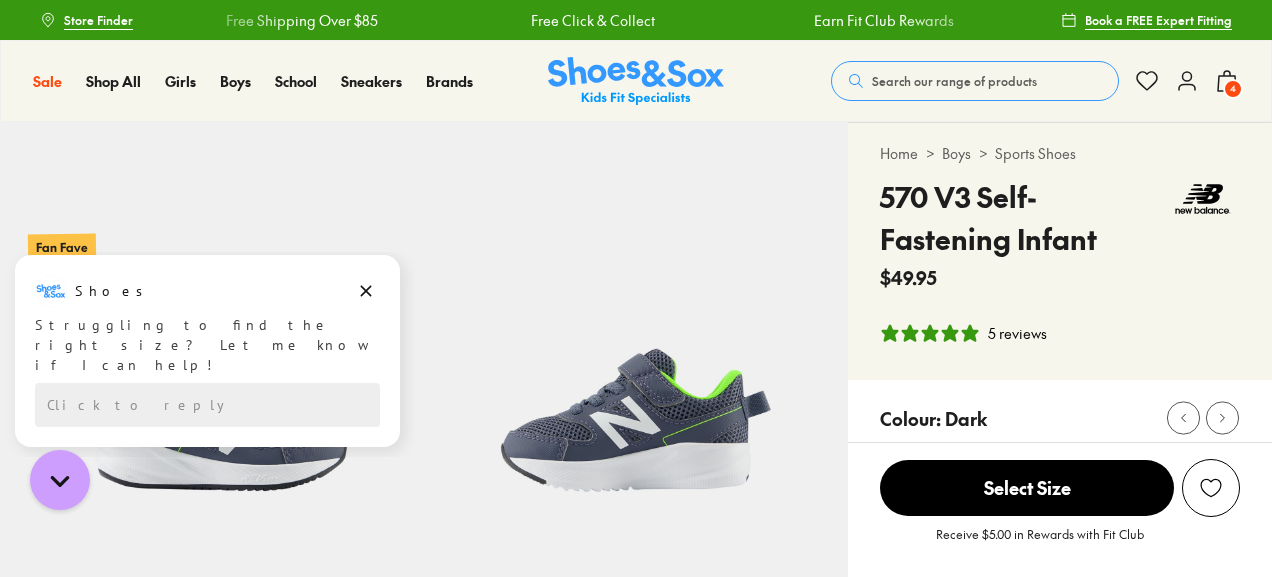 scroll, scrollTop: 0, scrollLeft: 0, axis: both 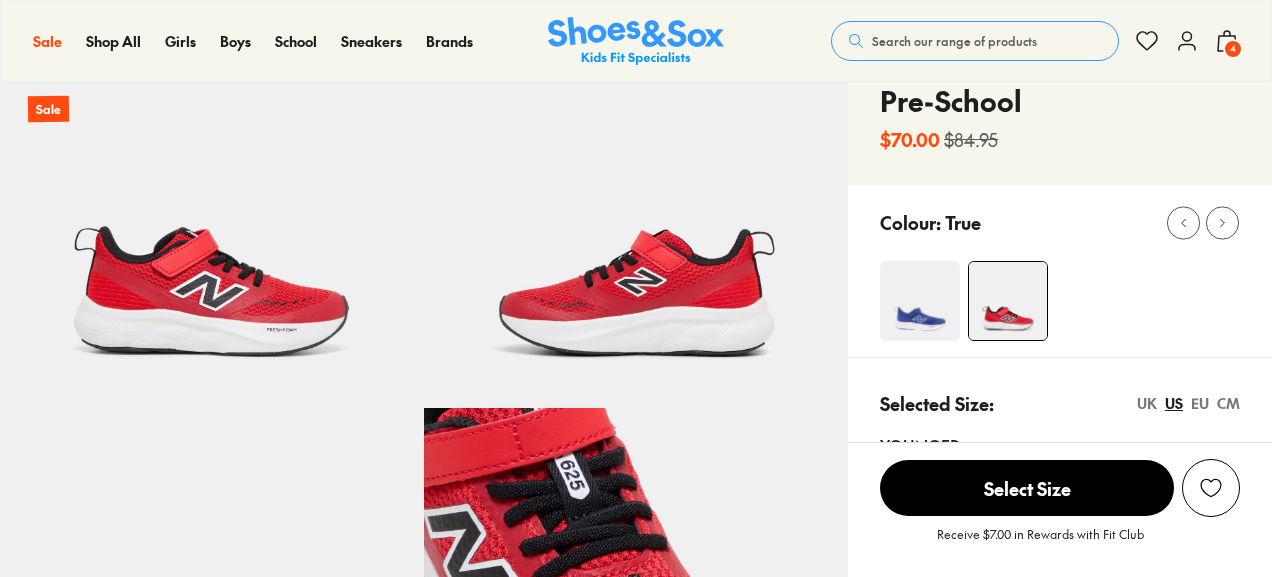 select on "*" 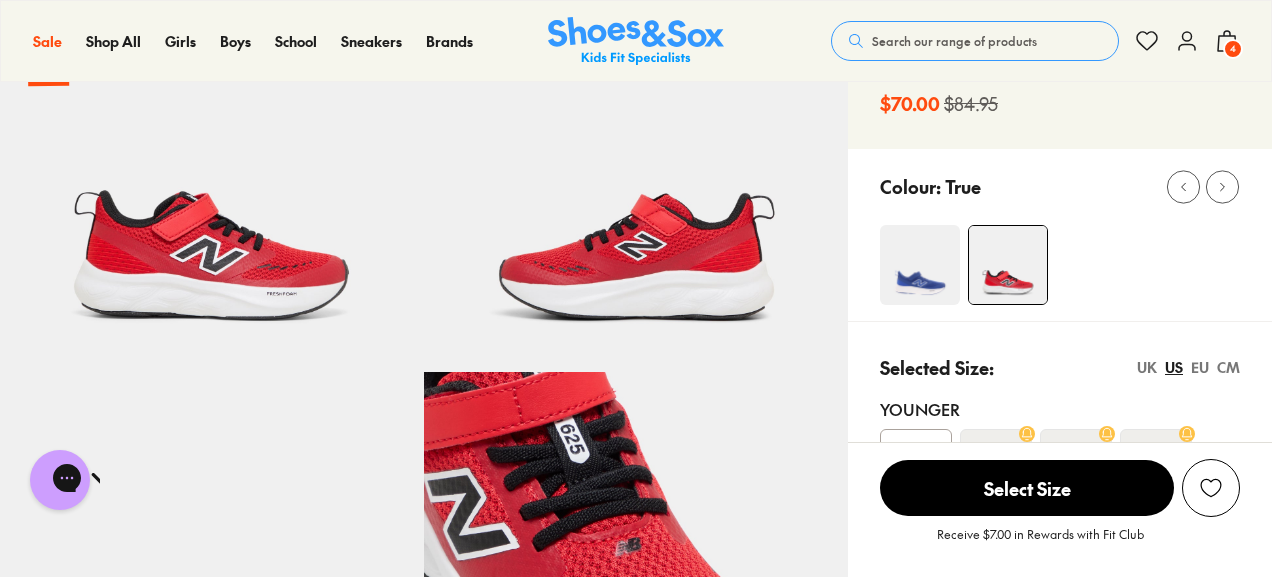 scroll, scrollTop: 112, scrollLeft: 0, axis: vertical 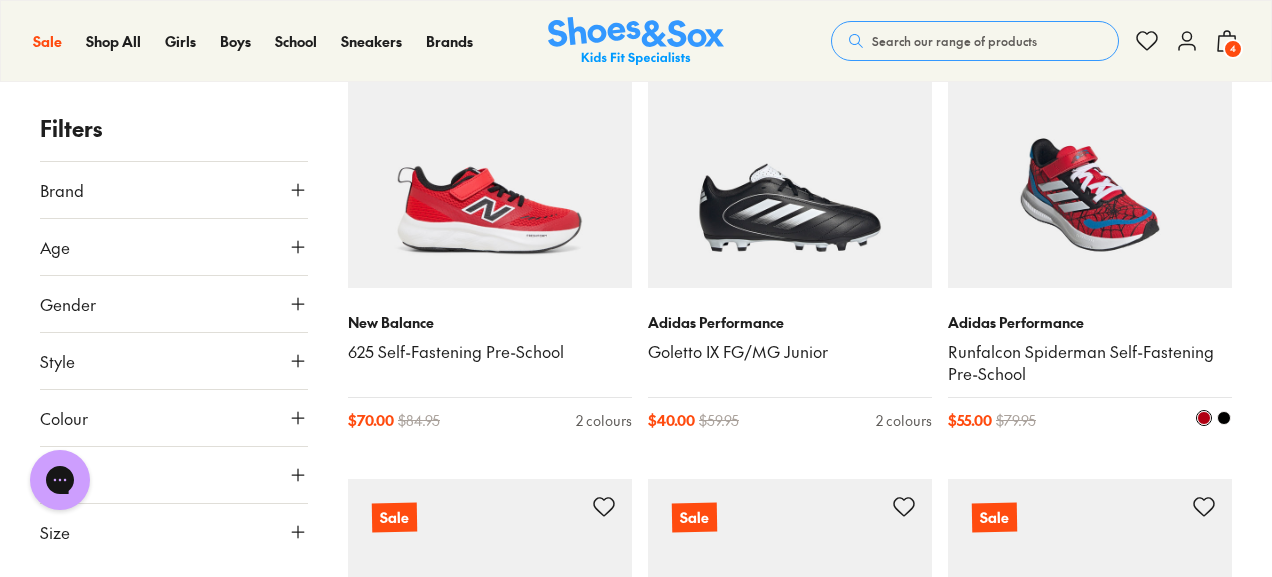 click at bounding box center [1090, 146] 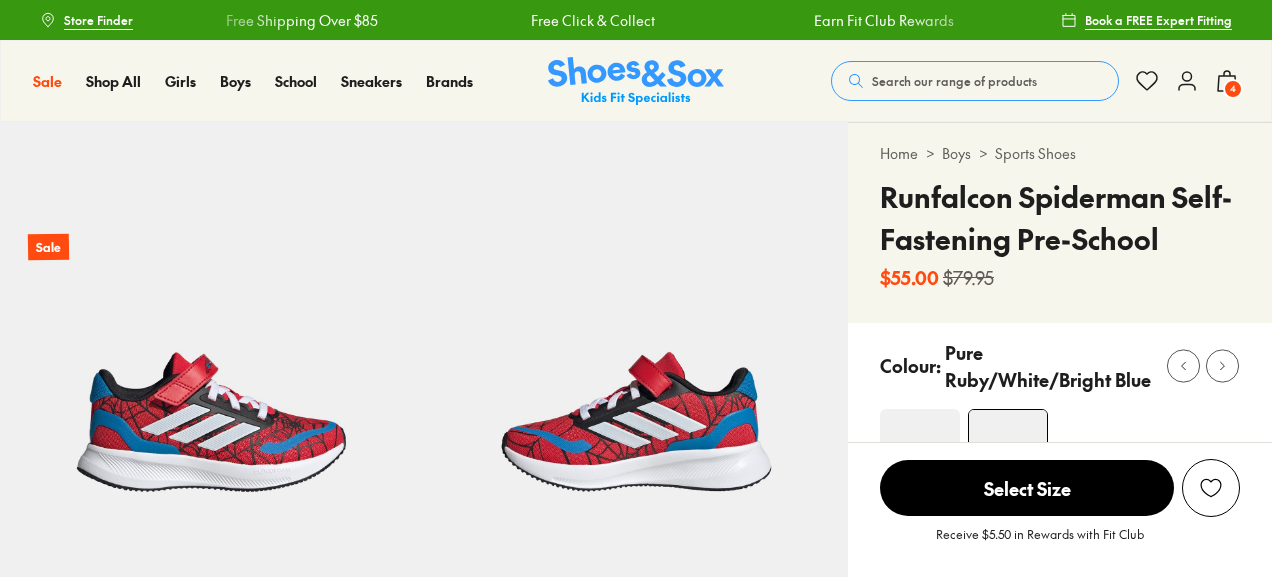 scroll, scrollTop: 0, scrollLeft: 0, axis: both 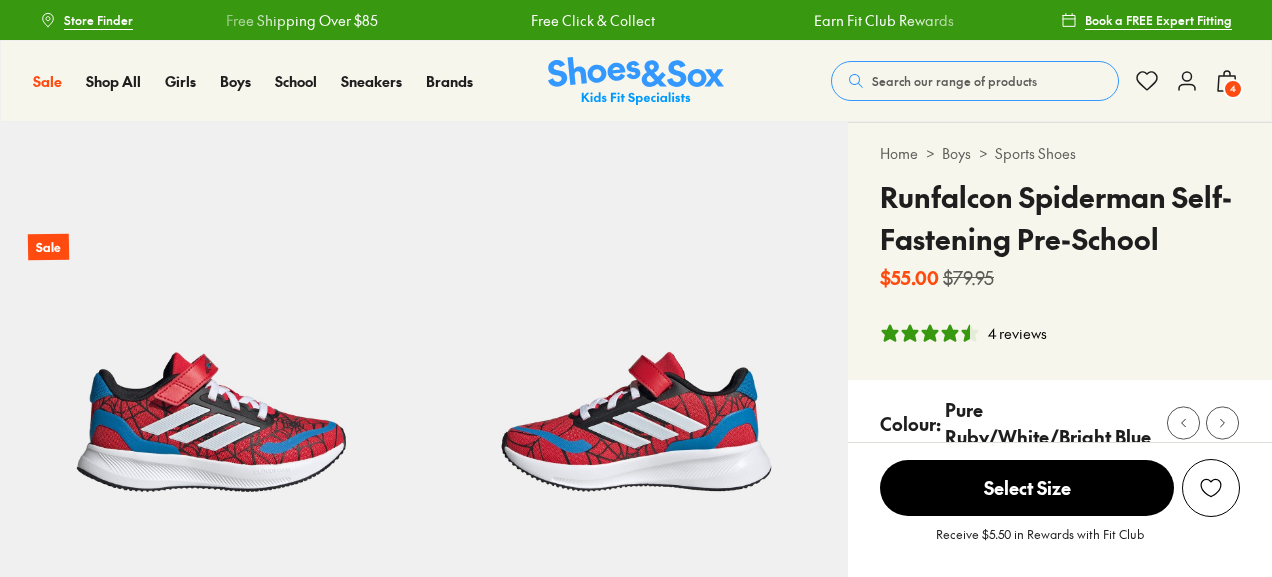 select on "*" 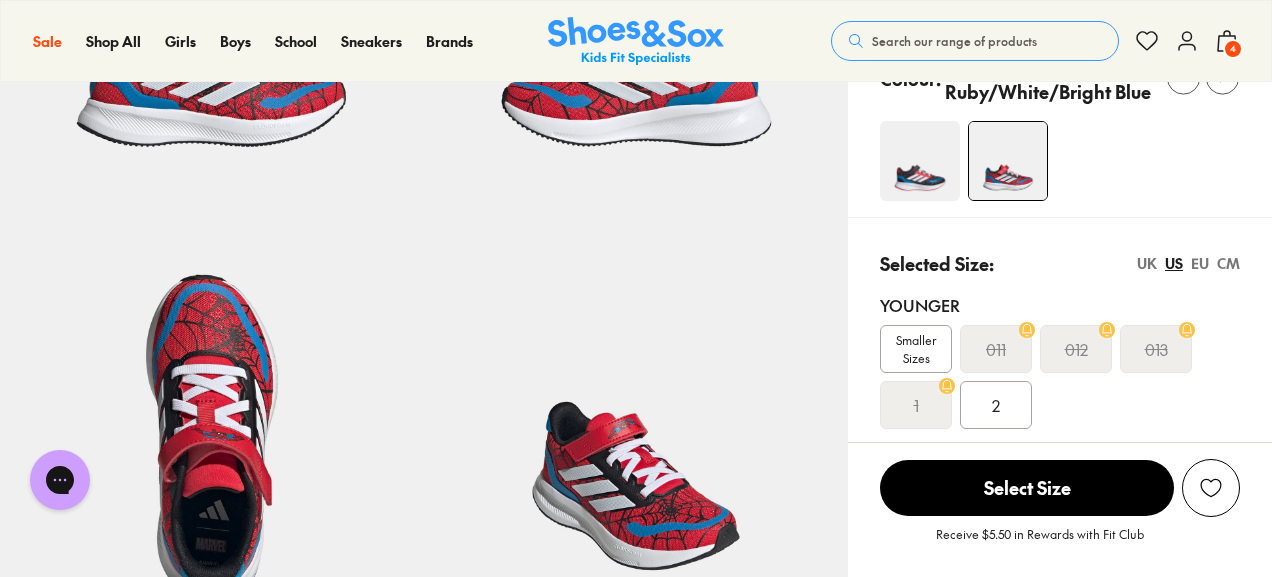 scroll, scrollTop: 517, scrollLeft: 0, axis: vertical 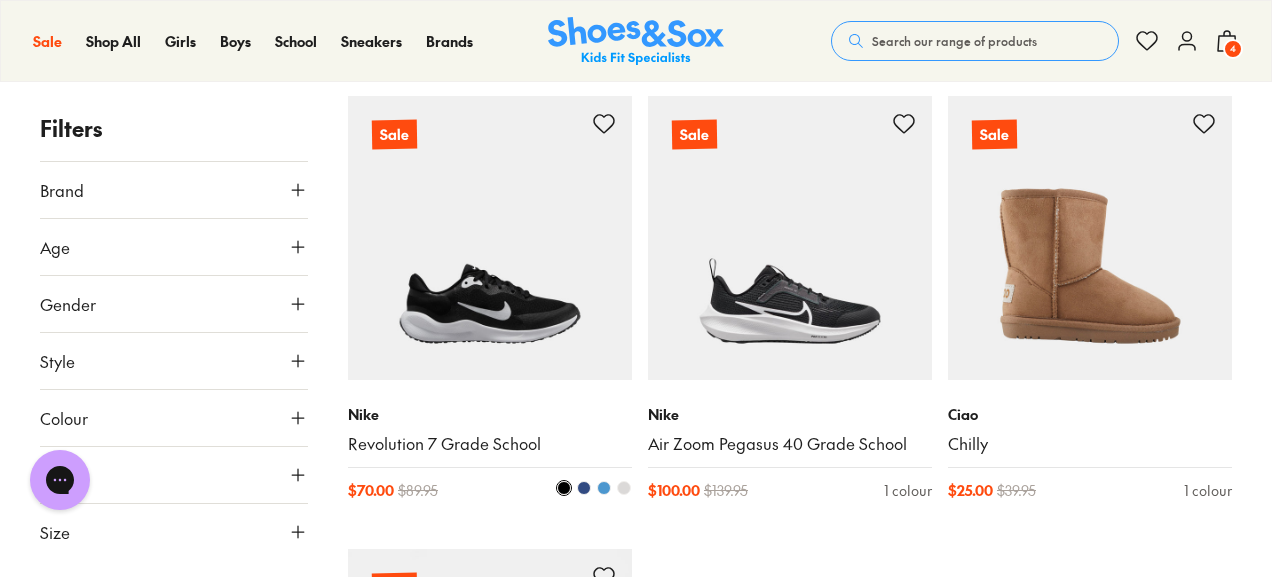 click at bounding box center (490, 238) 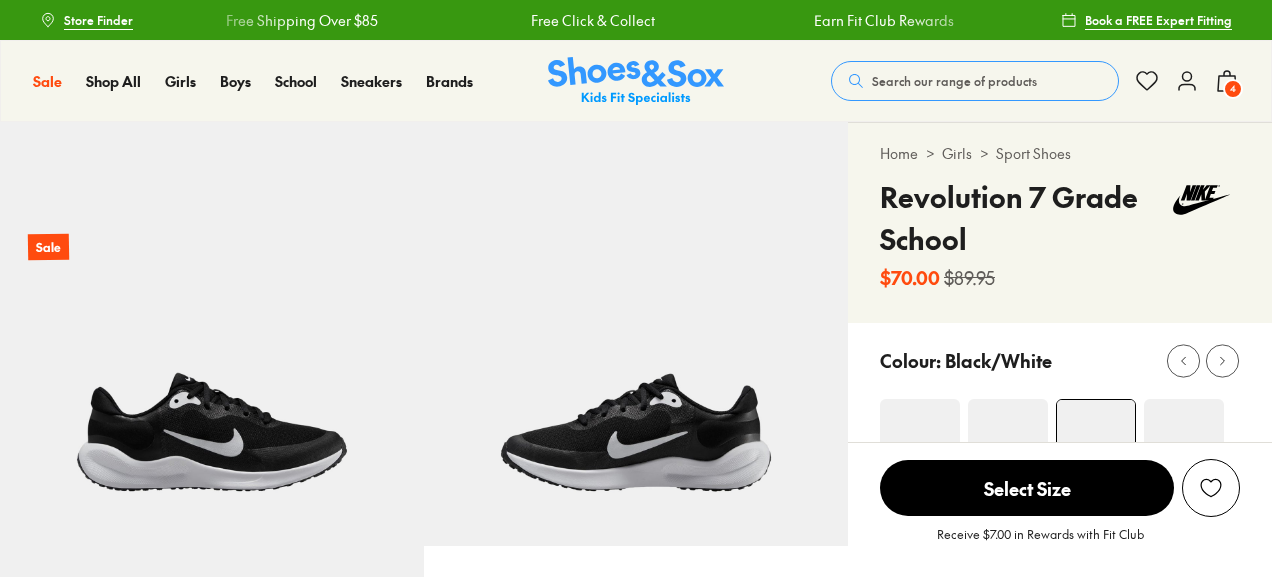 scroll, scrollTop: 0, scrollLeft: 0, axis: both 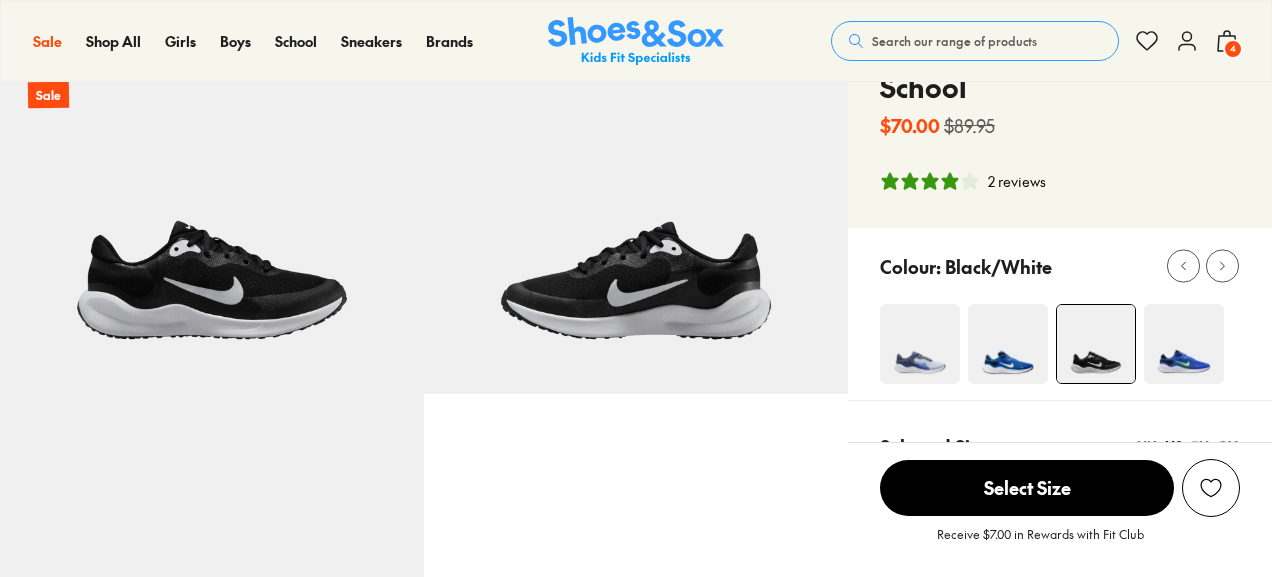 select on "*" 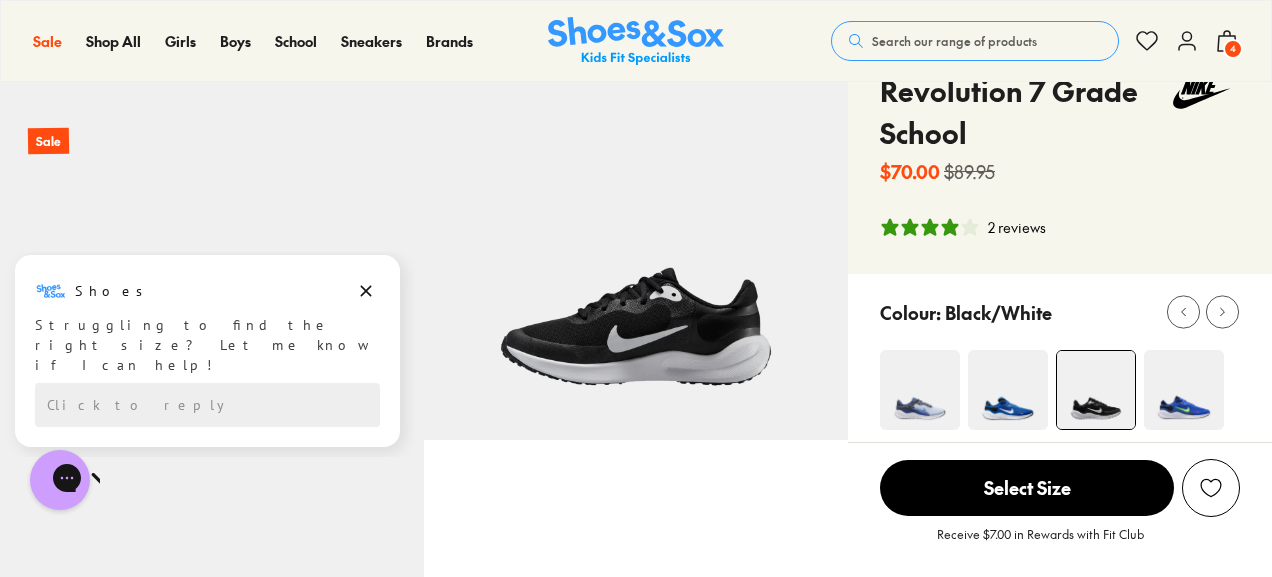 scroll, scrollTop: 105, scrollLeft: 0, axis: vertical 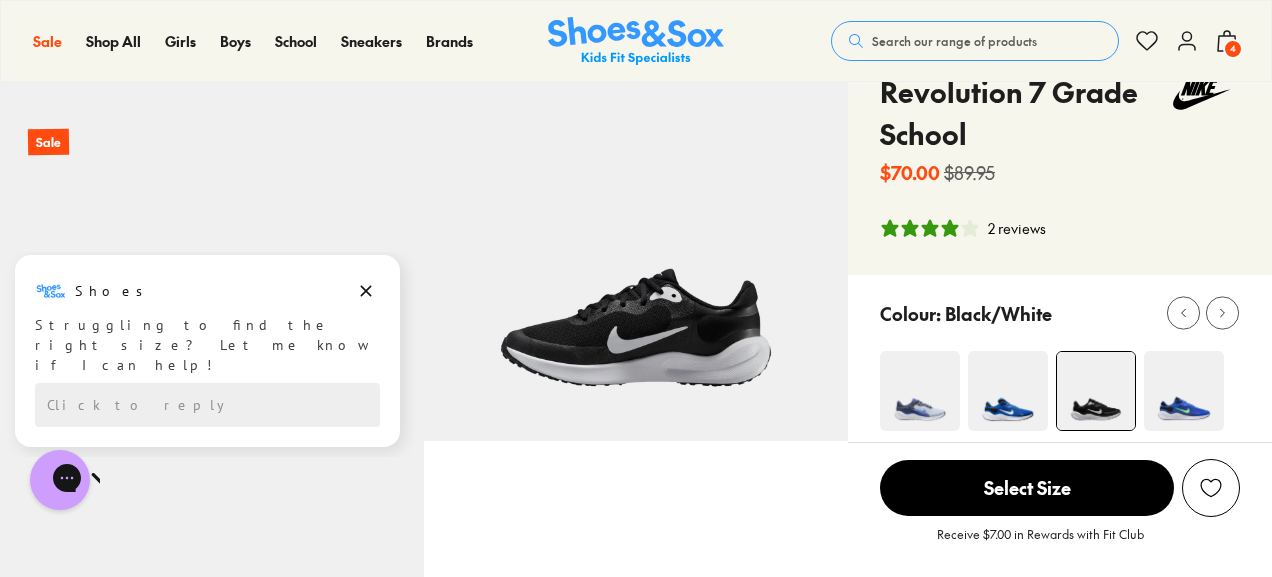 click on "4" at bounding box center (1233, 49) 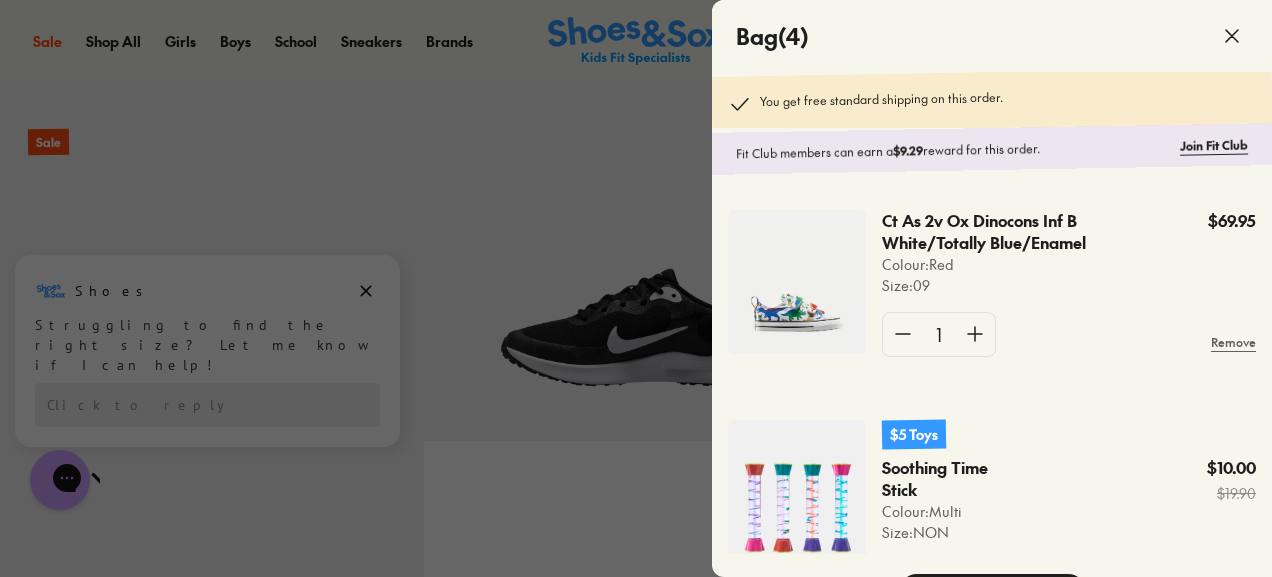 type 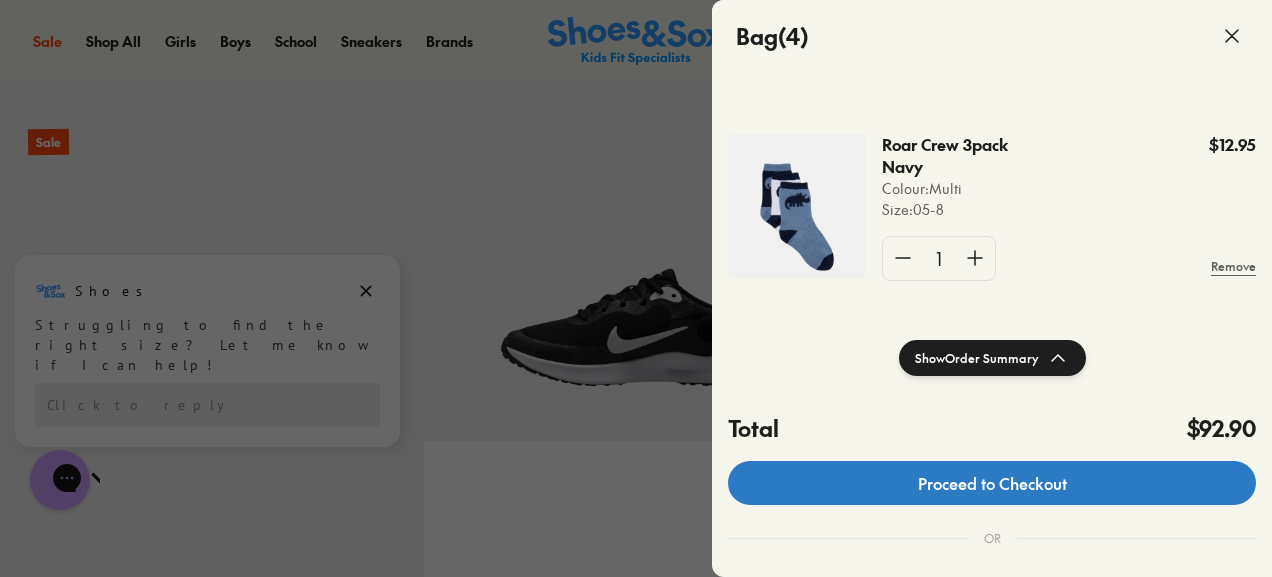 scroll, scrollTop: 0, scrollLeft: 0, axis: both 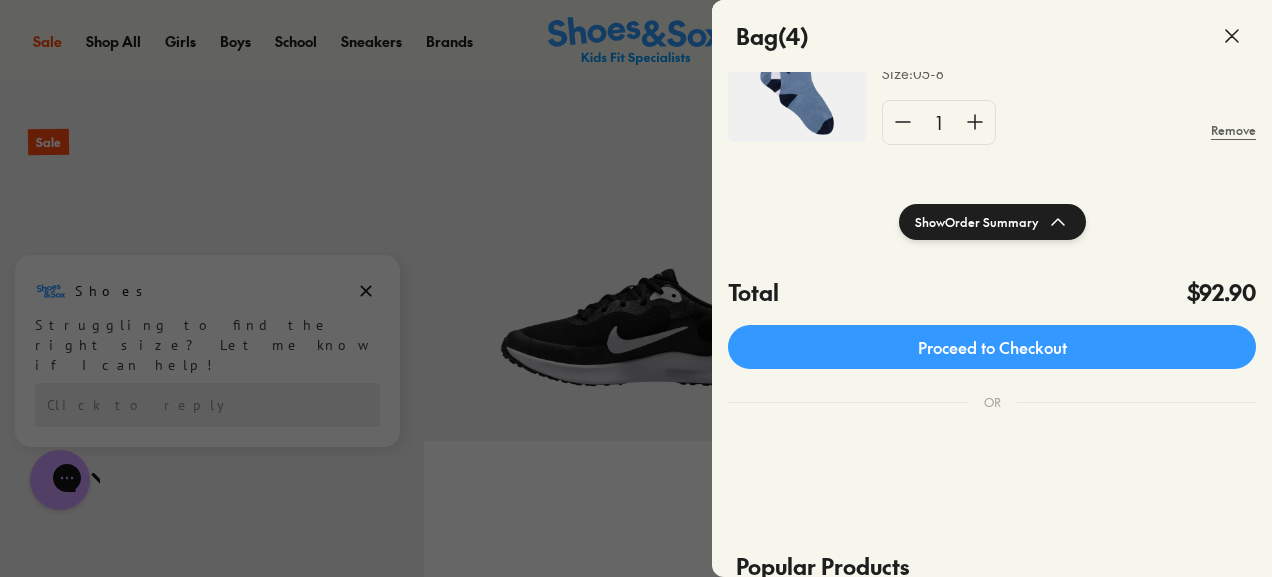 click at bounding box center [730, 439] 